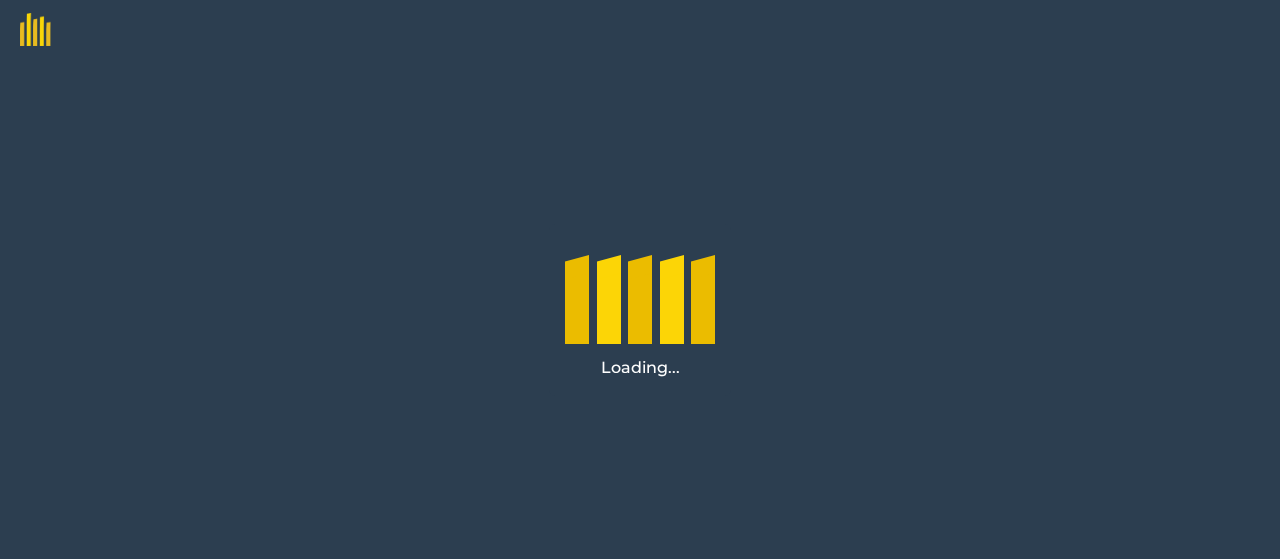 scroll, scrollTop: 0, scrollLeft: 0, axis: both 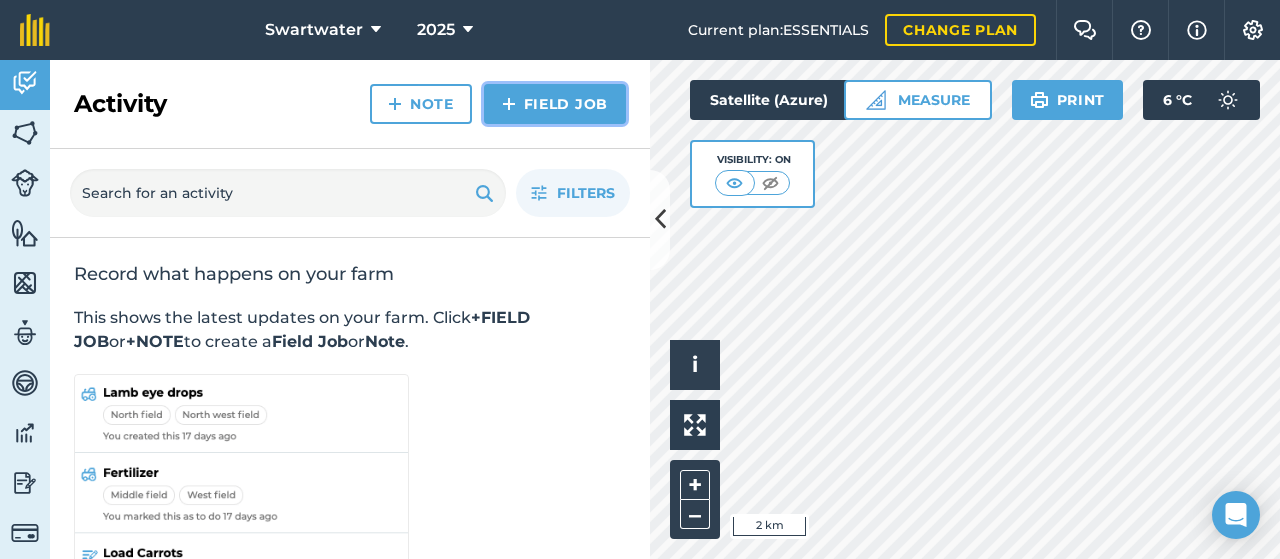 click on "Field Job" at bounding box center [555, 104] 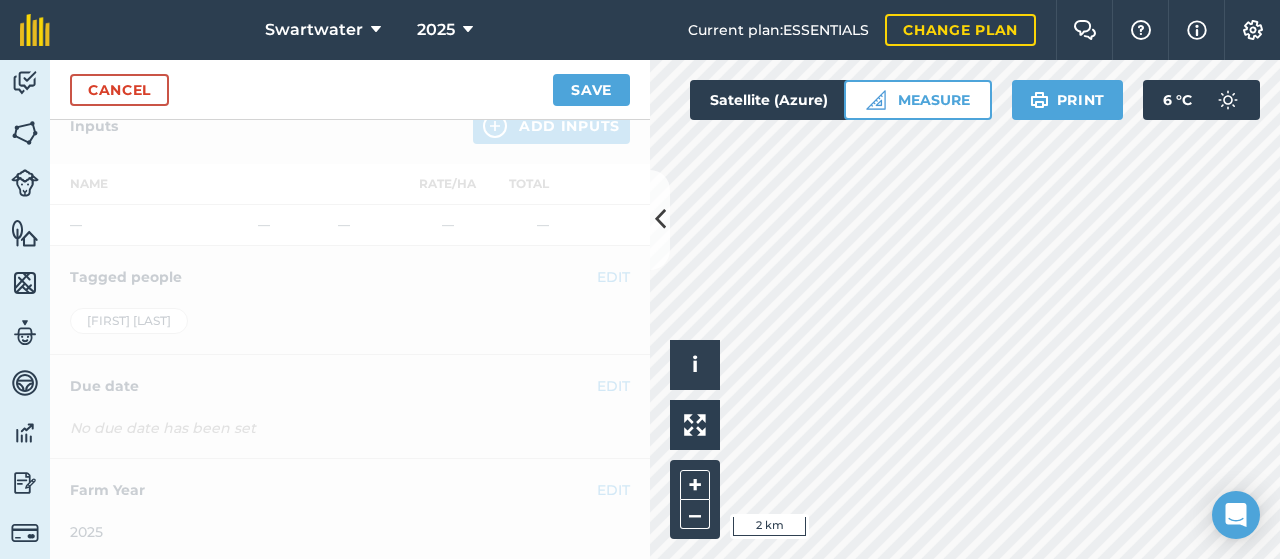scroll, scrollTop: 69, scrollLeft: 0, axis: vertical 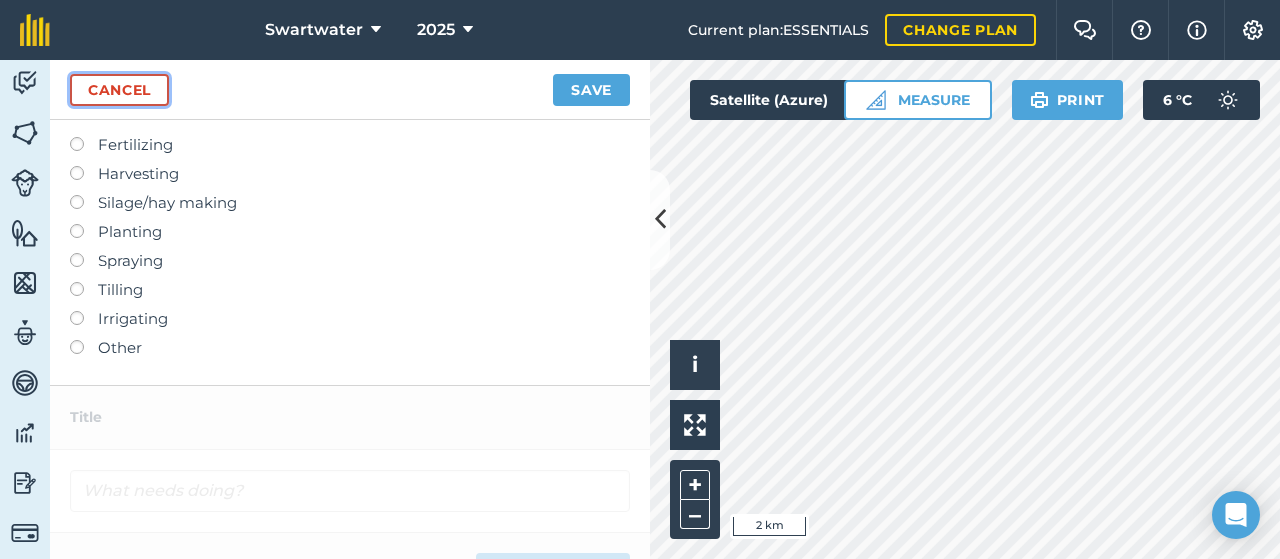 click on "Cancel" at bounding box center [119, 90] 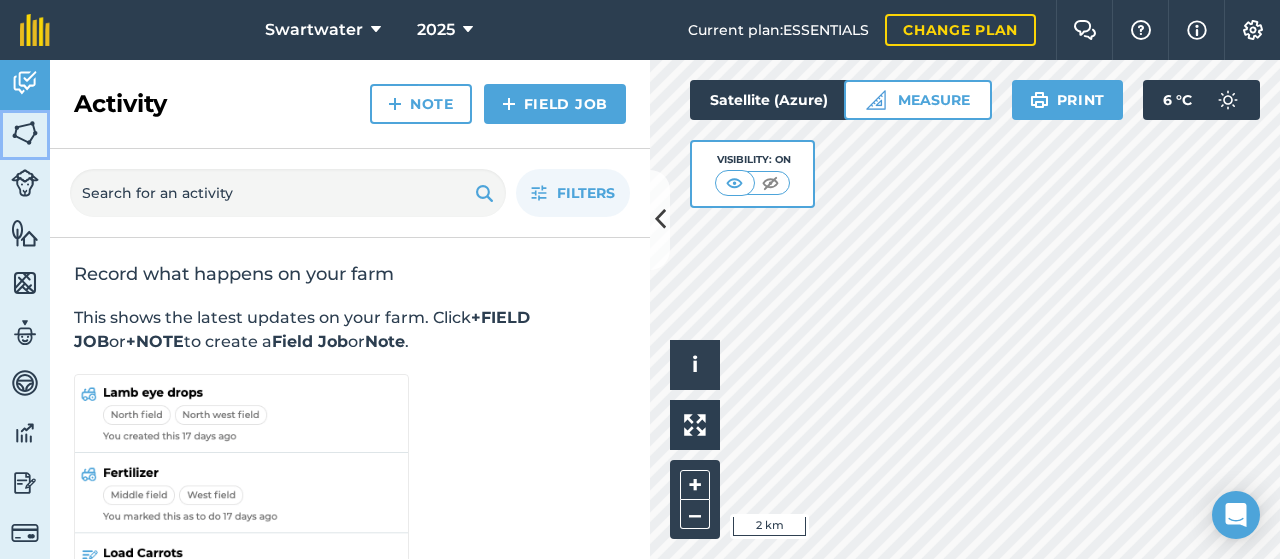 click at bounding box center [25, 133] 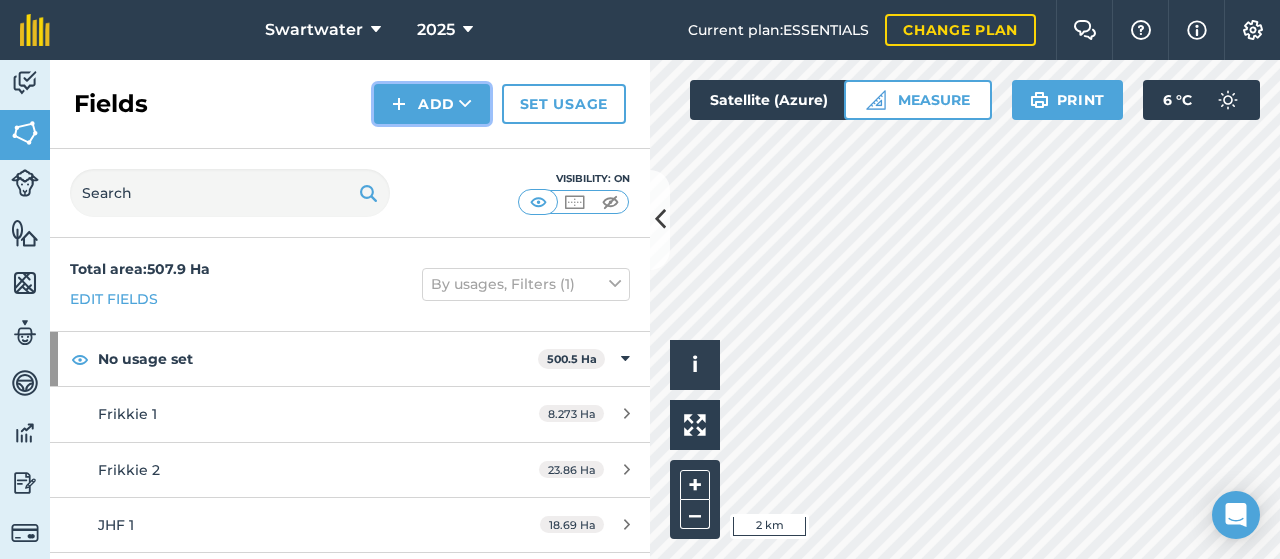 click on "Add" at bounding box center [432, 104] 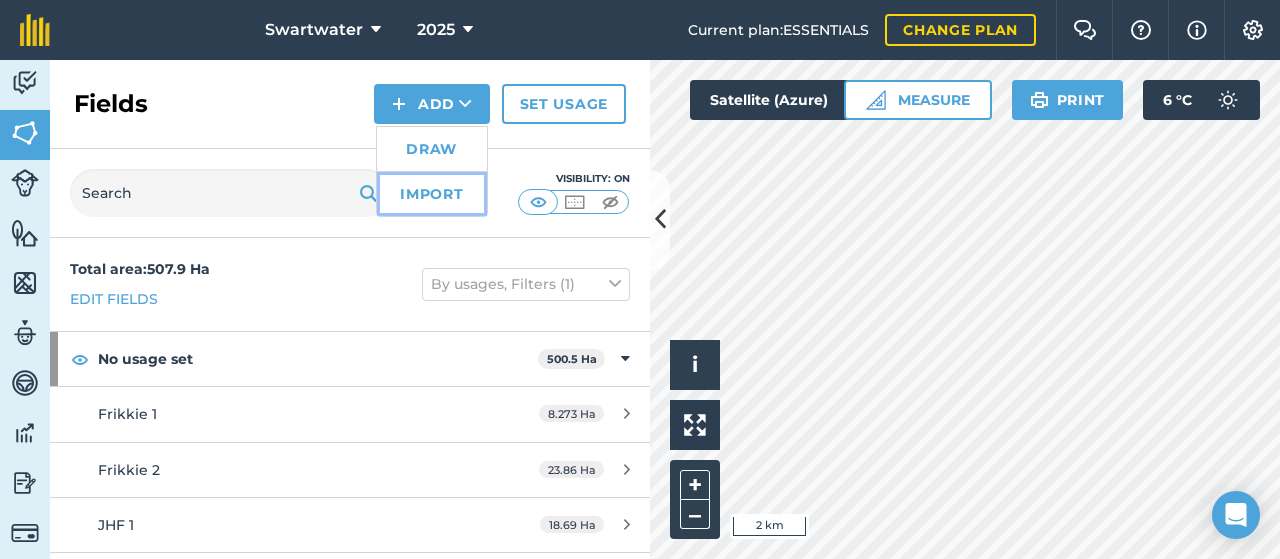 click on "Import" at bounding box center (432, 194) 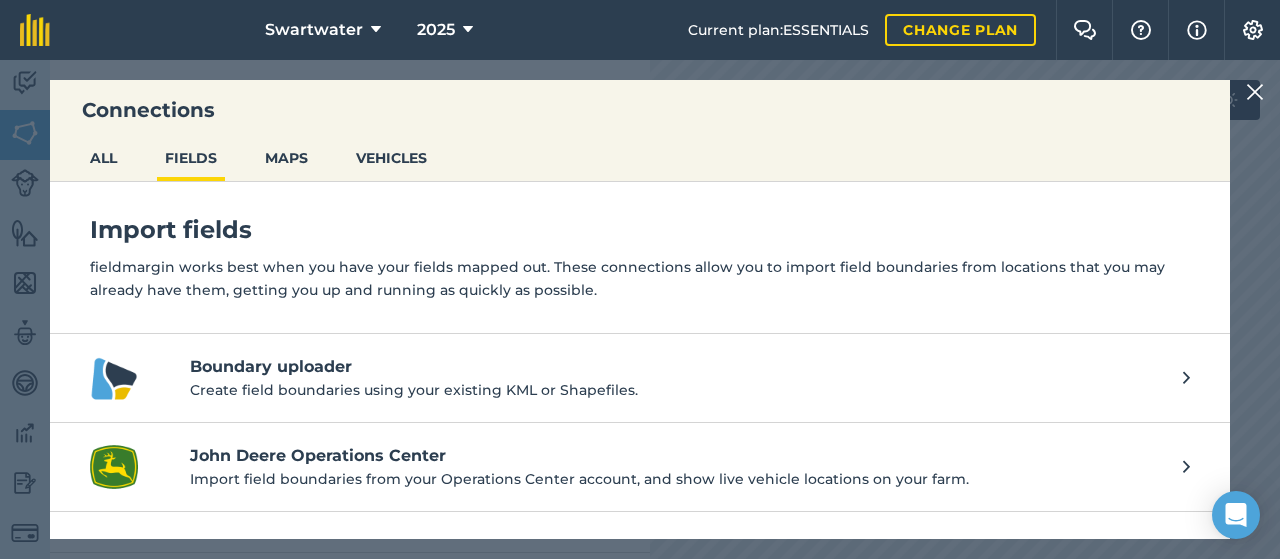 click on "John Deere Operations Center Import field boundaries from your Operations Center account, and show live vehicle locations on your farm." at bounding box center (640, 467) 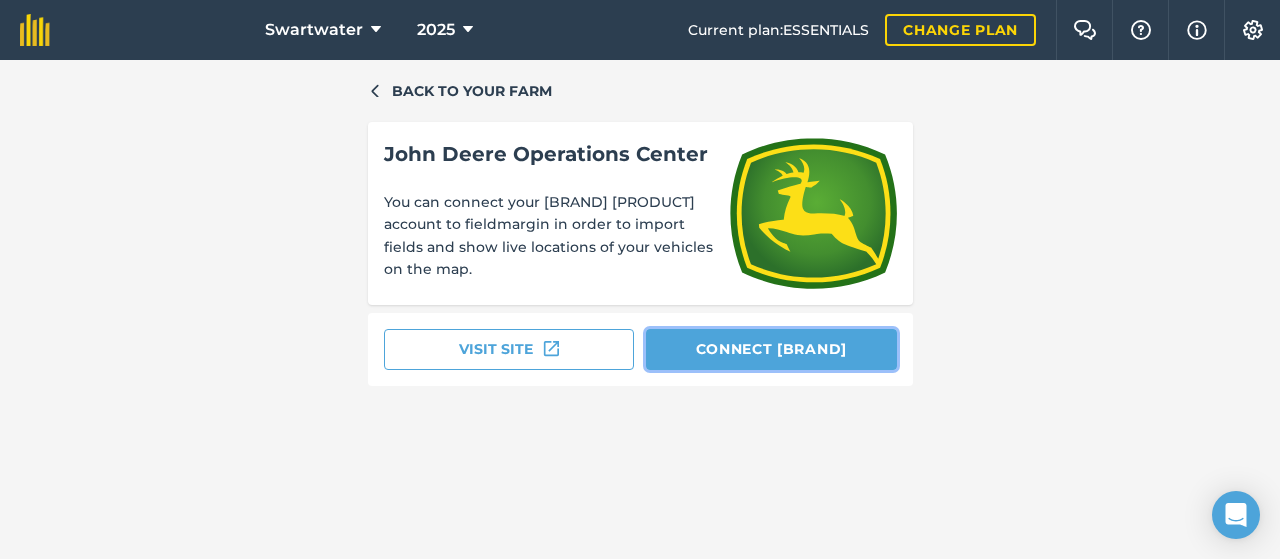 click on "Connect John Deere" at bounding box center [771, 349] 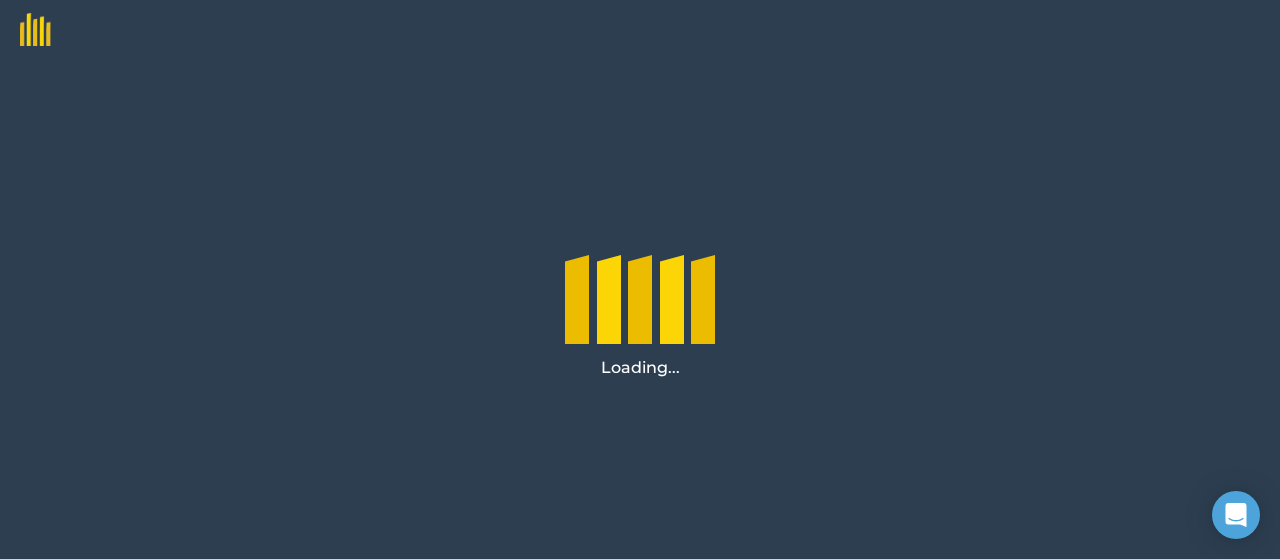 scroll, scrollTop: 0, scrollLeft: 0, axis: both 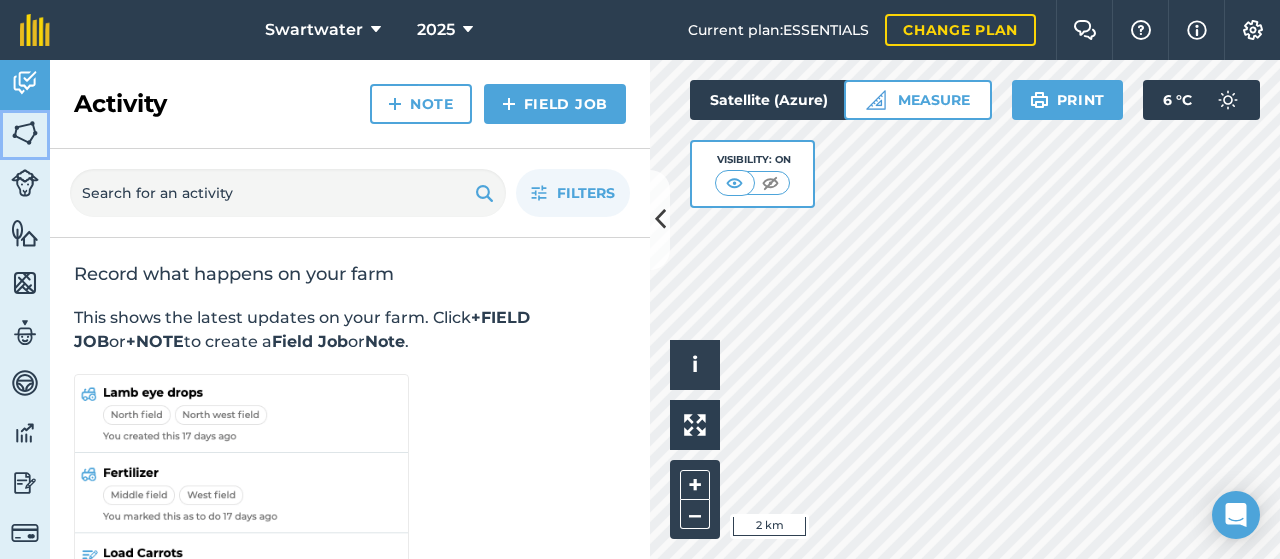 click at bounding box center (25, 133) 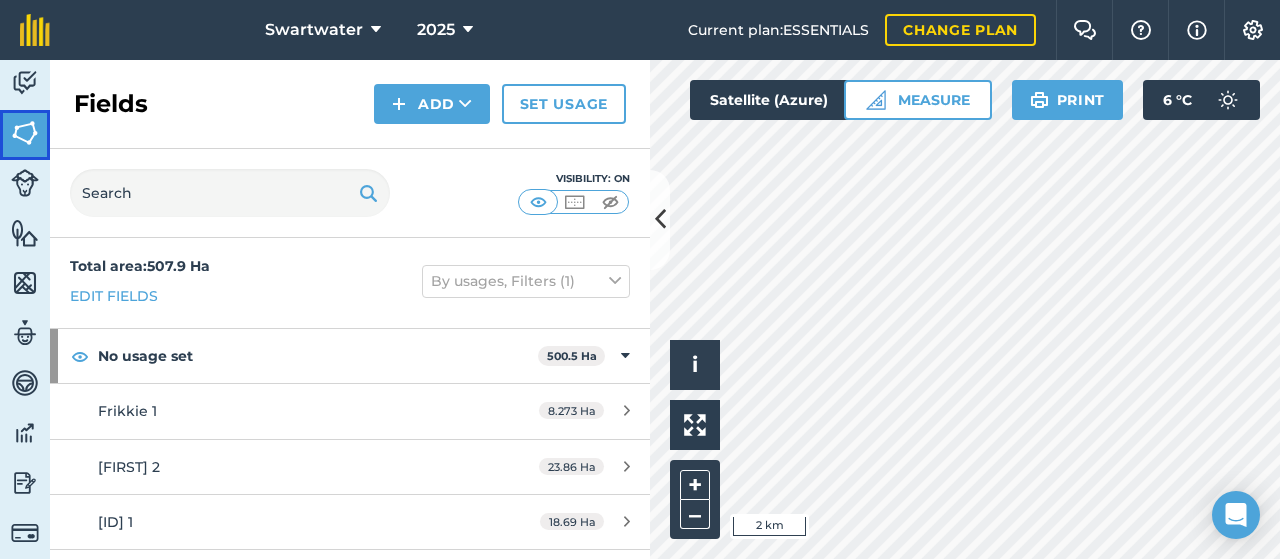 scroll, scrollTop: 0, scrollLeft: 0, axis: both 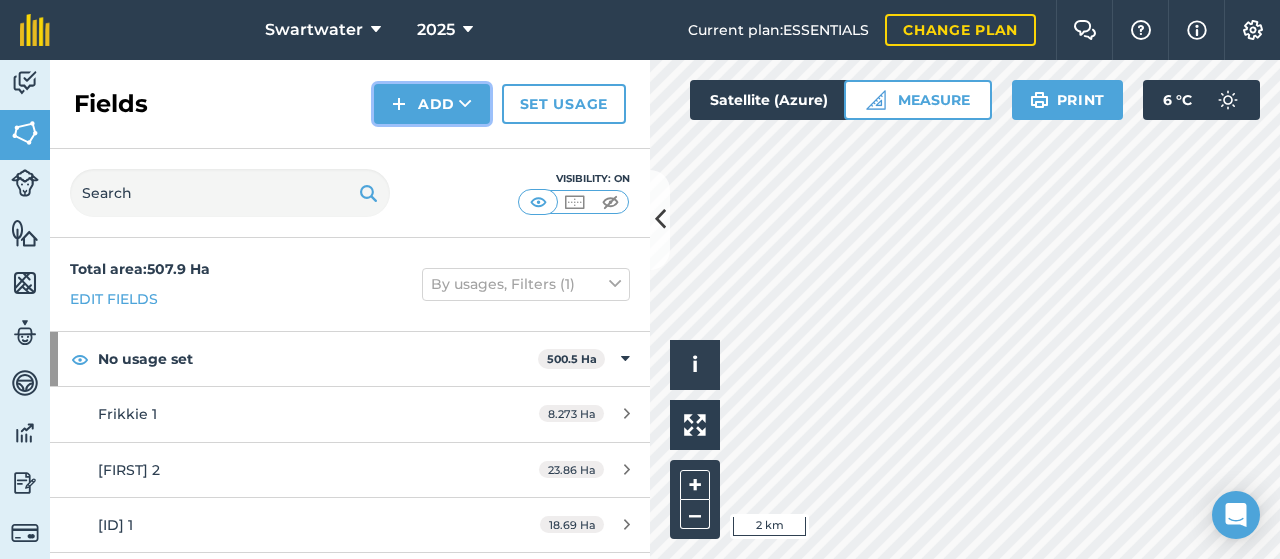 click on "Add" at bounding box center (432, 104) 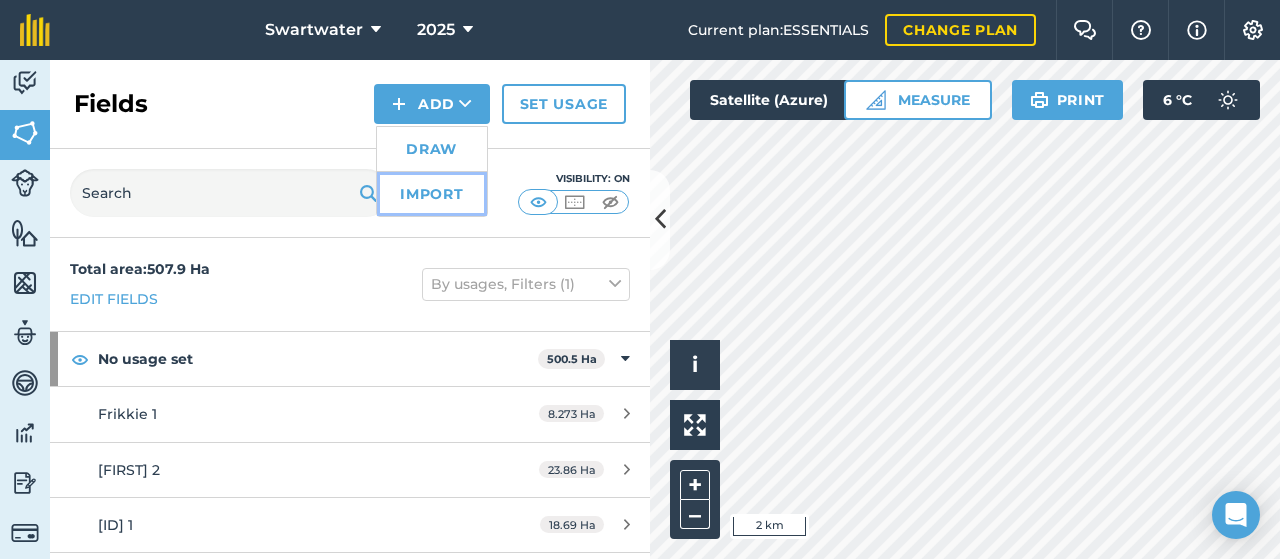 click on "Import" at bounding box center (432, 194) 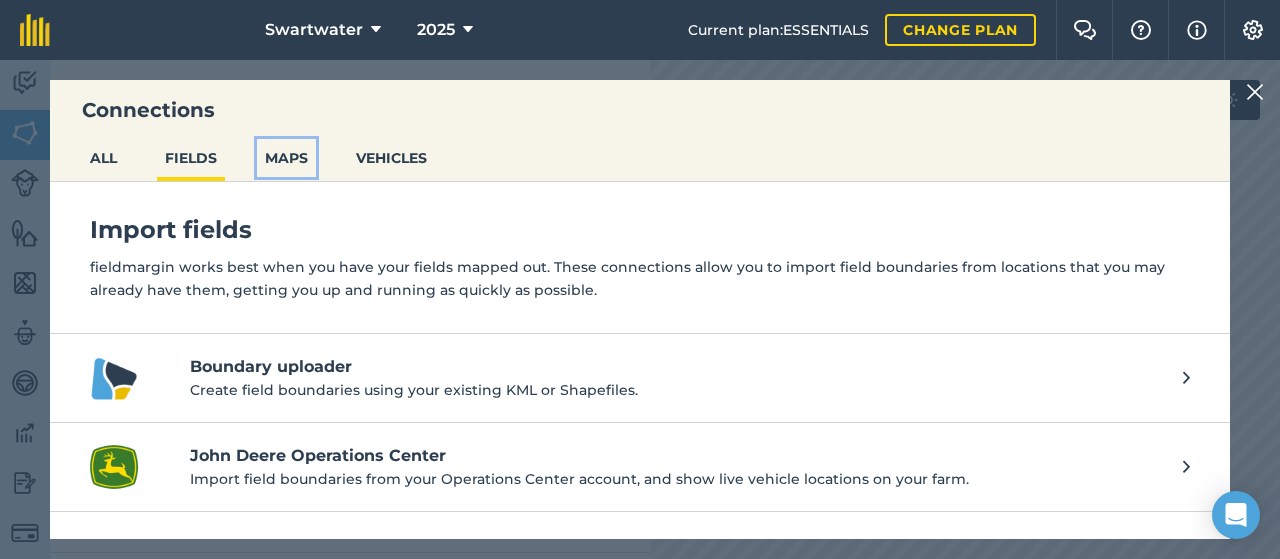 click on "MAPS" at bounding box center [286, 158] 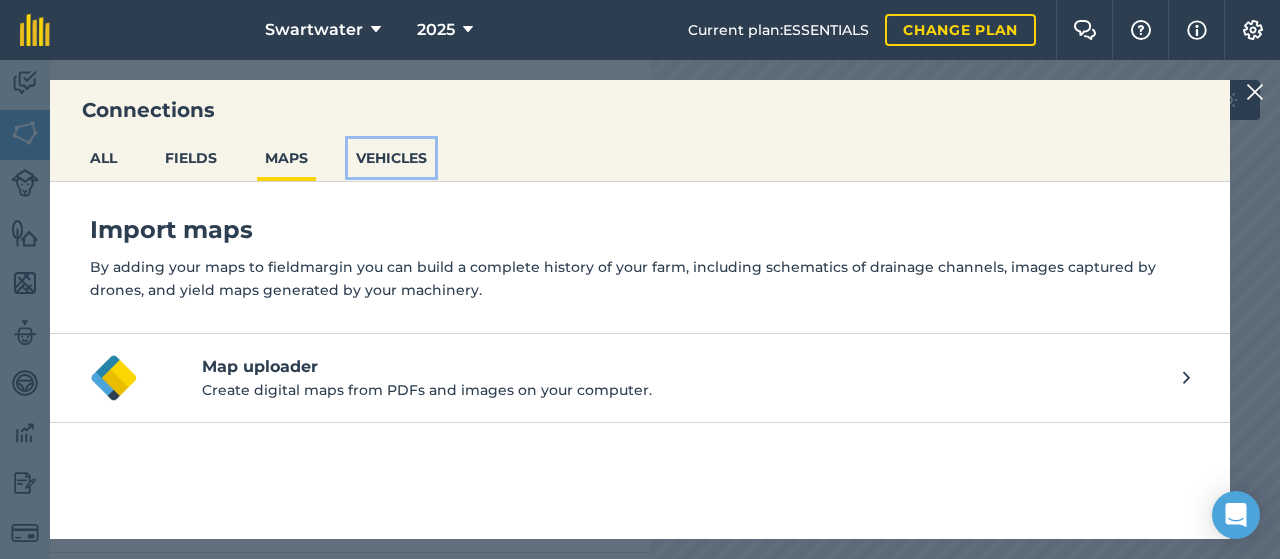 click on "VEHICLES" at bounding box center [391, 158] 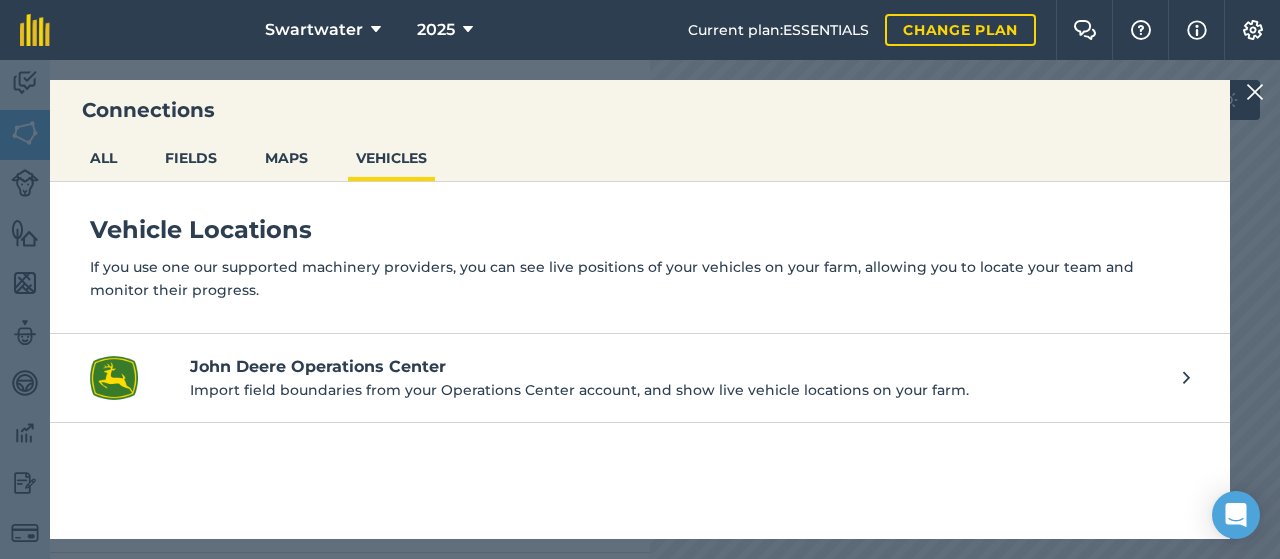 click on "John Deere Operations Center Import field boundaries from your Operations Center account, and show live vehicle locations on your farm." at bounding box center (640, 378) 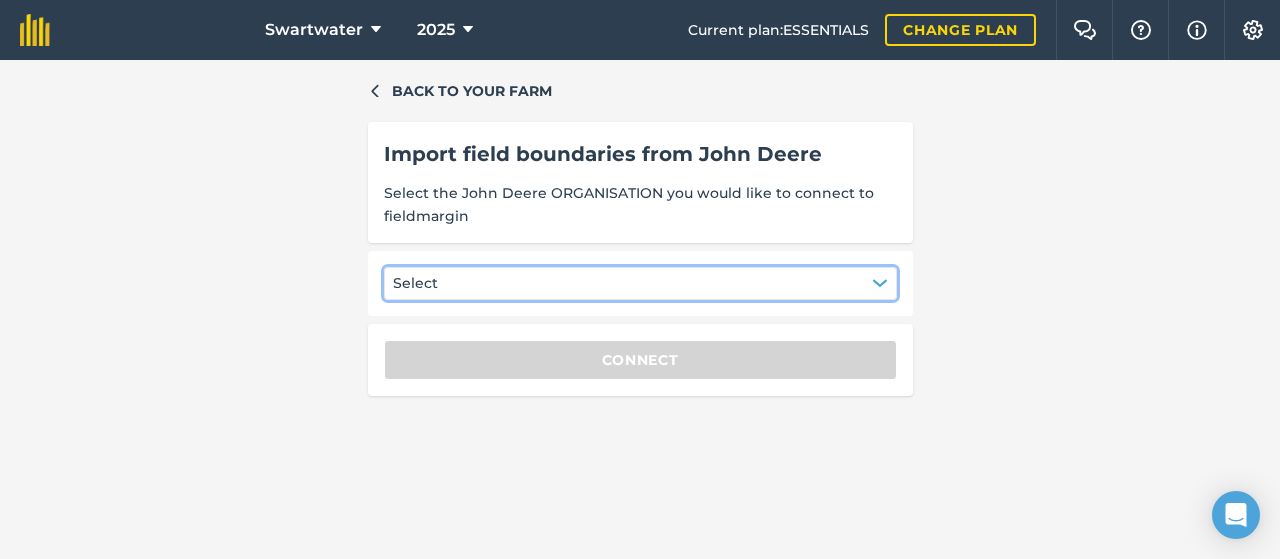 click on "Select" at bounding box center (640, 283) 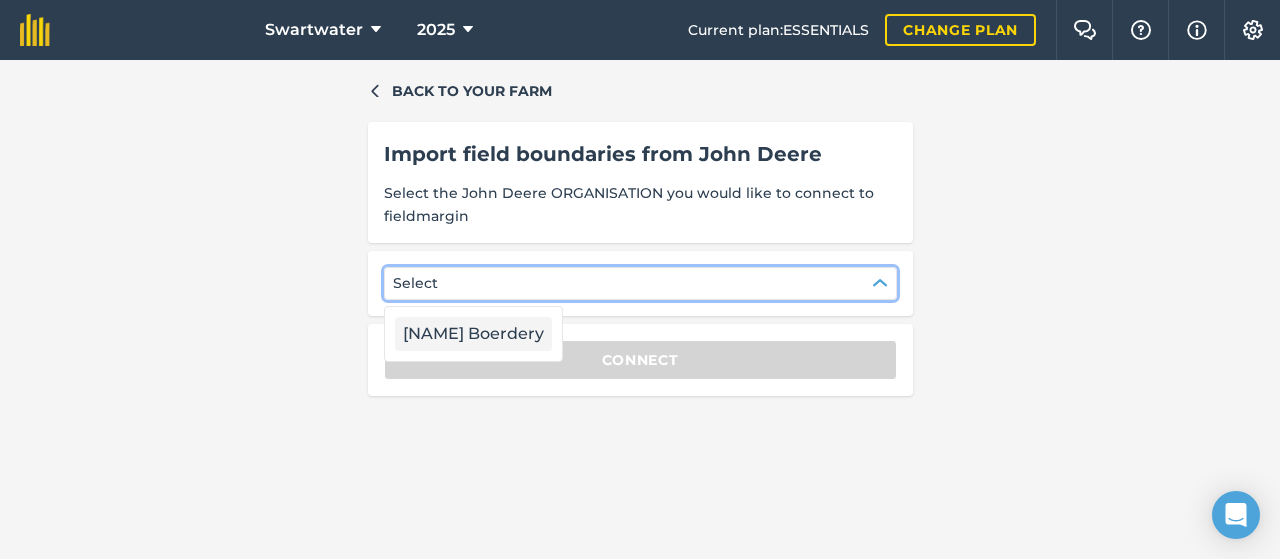 click on "JJ en JP Van der Merwe Boerdery" at bounding box center [473, 334] 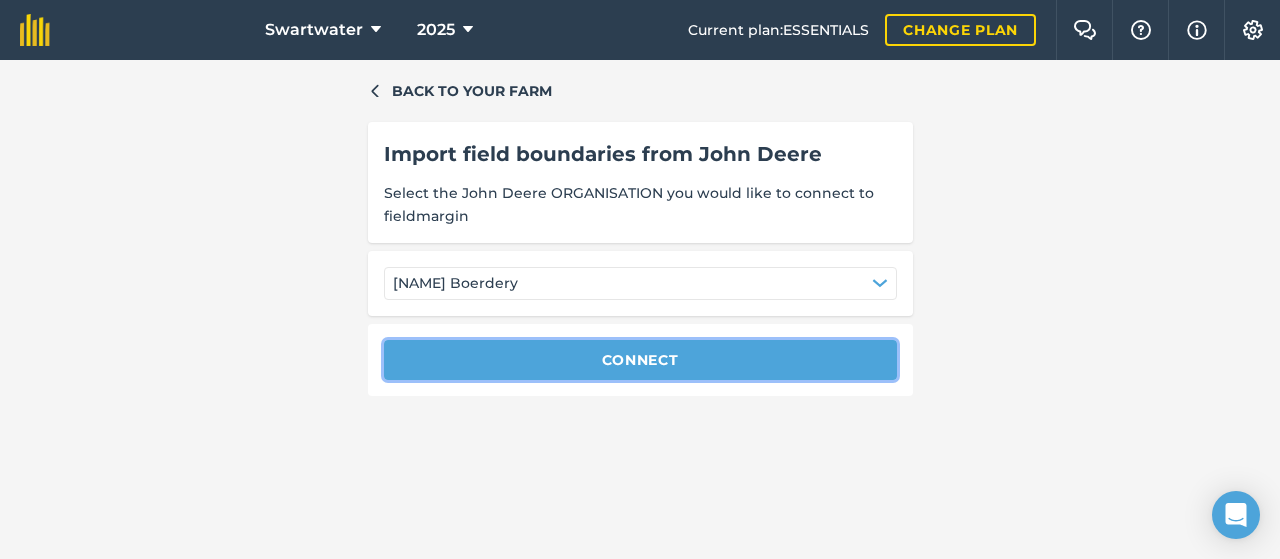 click on "Connect" at bounding box center [640, 360] 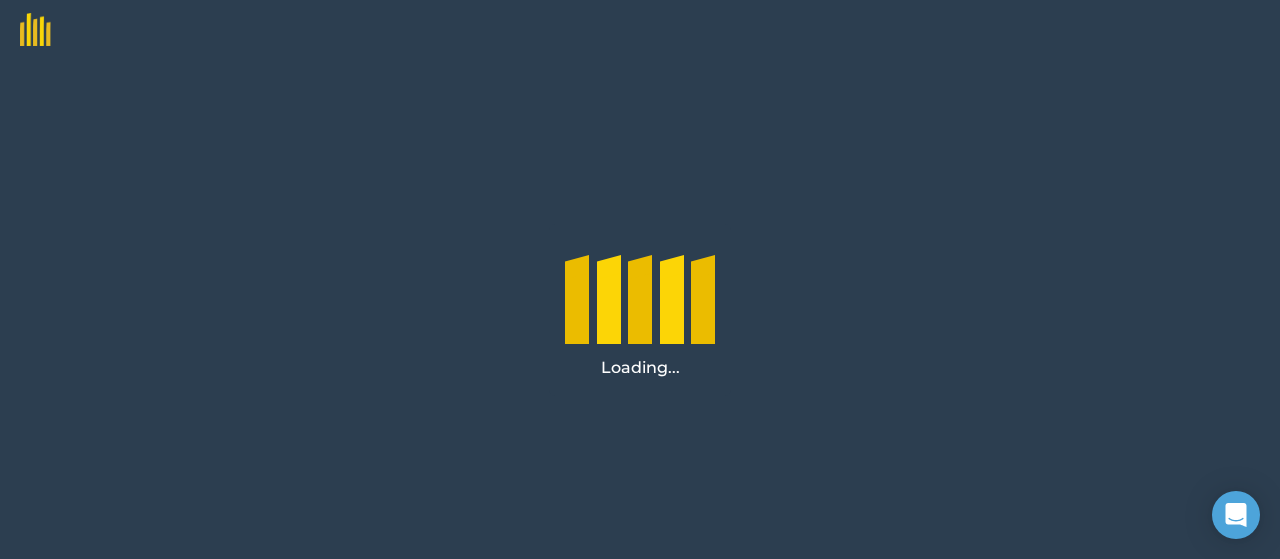 scroll, scrollTop: 0, scrollLeft: 0, axis: both 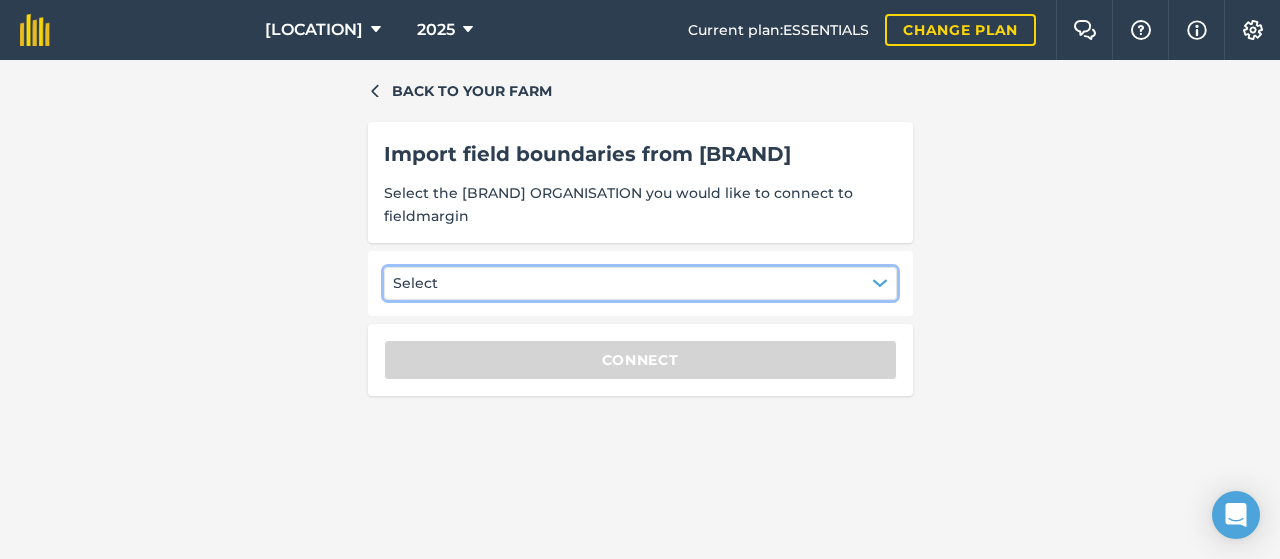 click 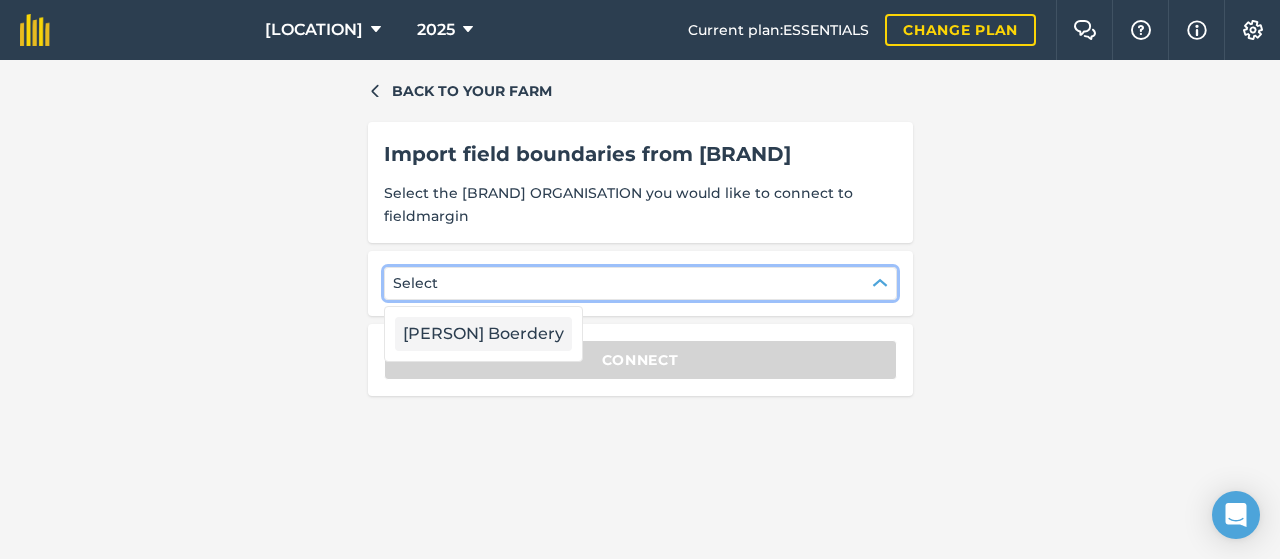 click on "JJ en JP Van der Merwe Boerdery" at bounding box center (483, 334) 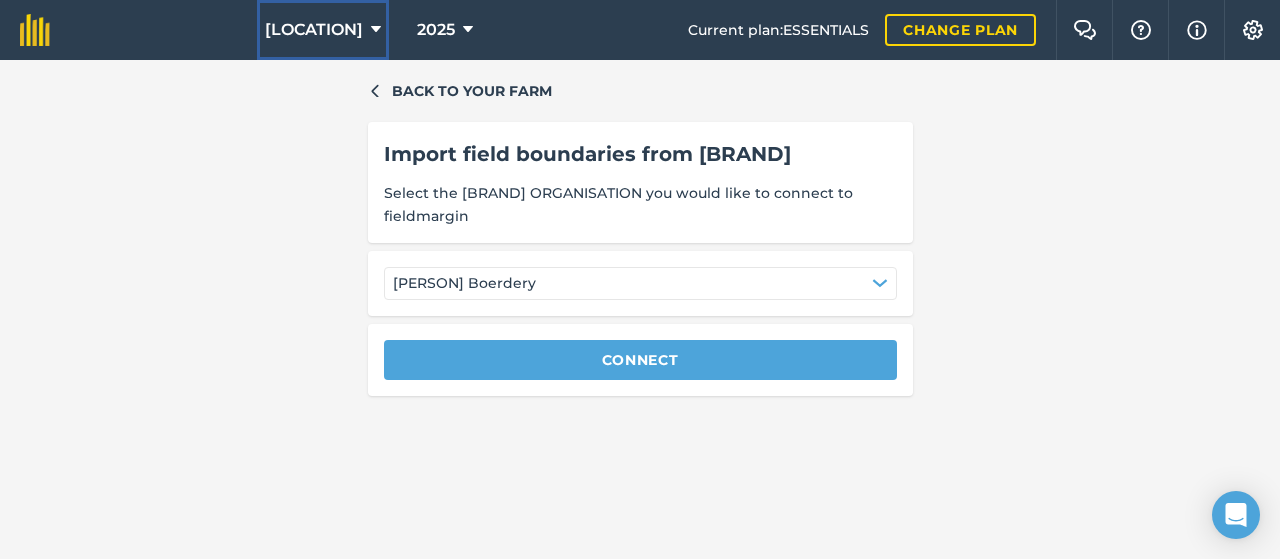 click on "Swartwater" at bounding box center [314, 30] 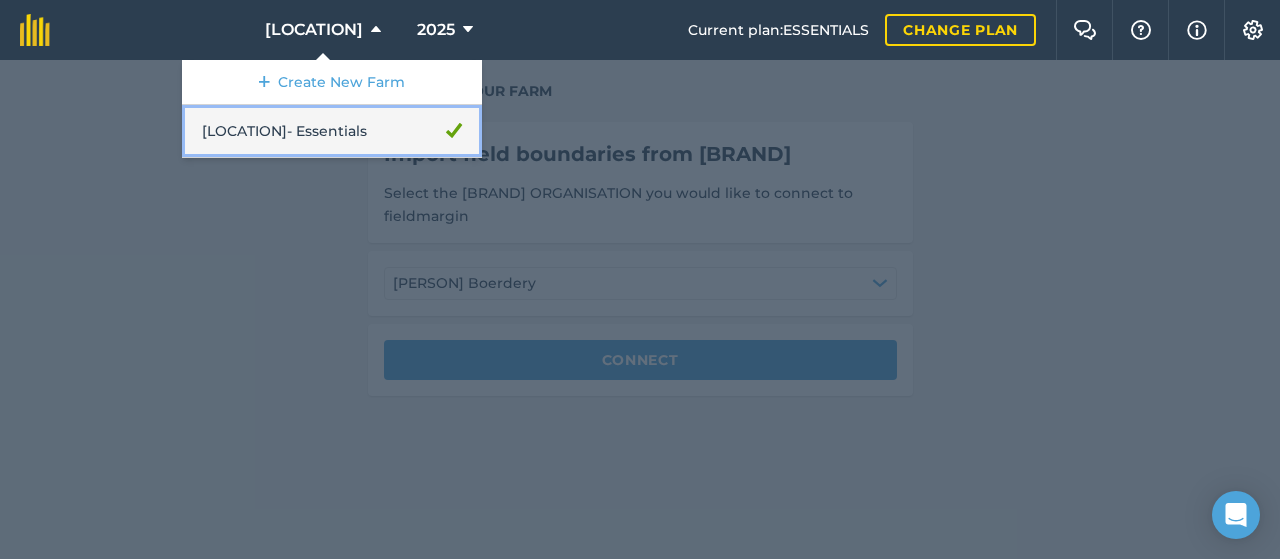click on "Swartwater  - Essentials" at bounding box center [332, 131] 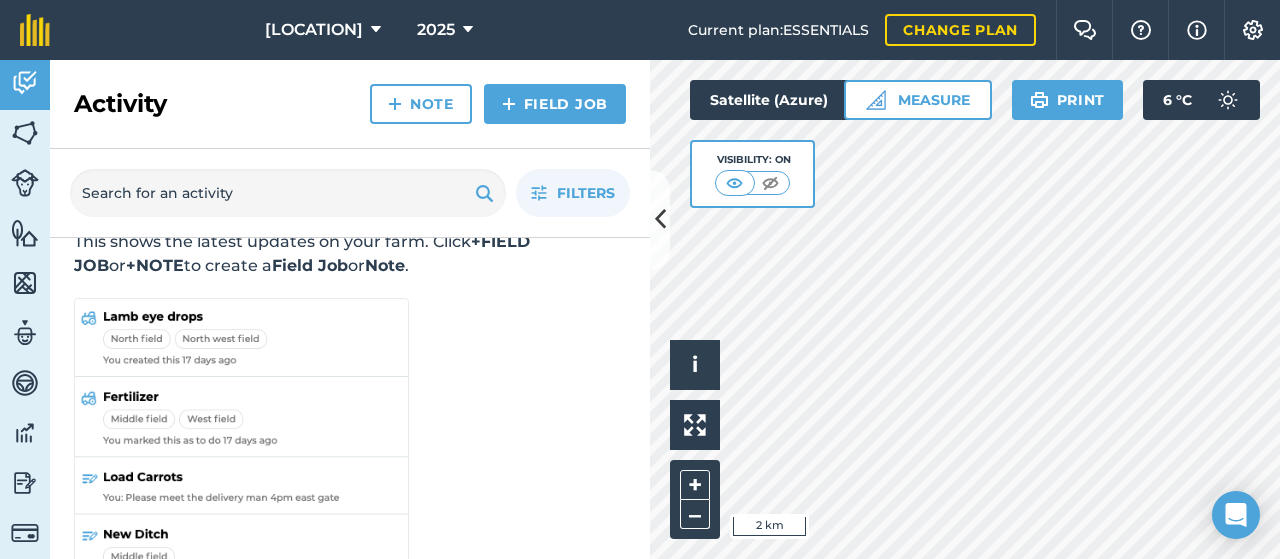 scroll, scrollTop: 0, scrollLeft: 0, axis: both 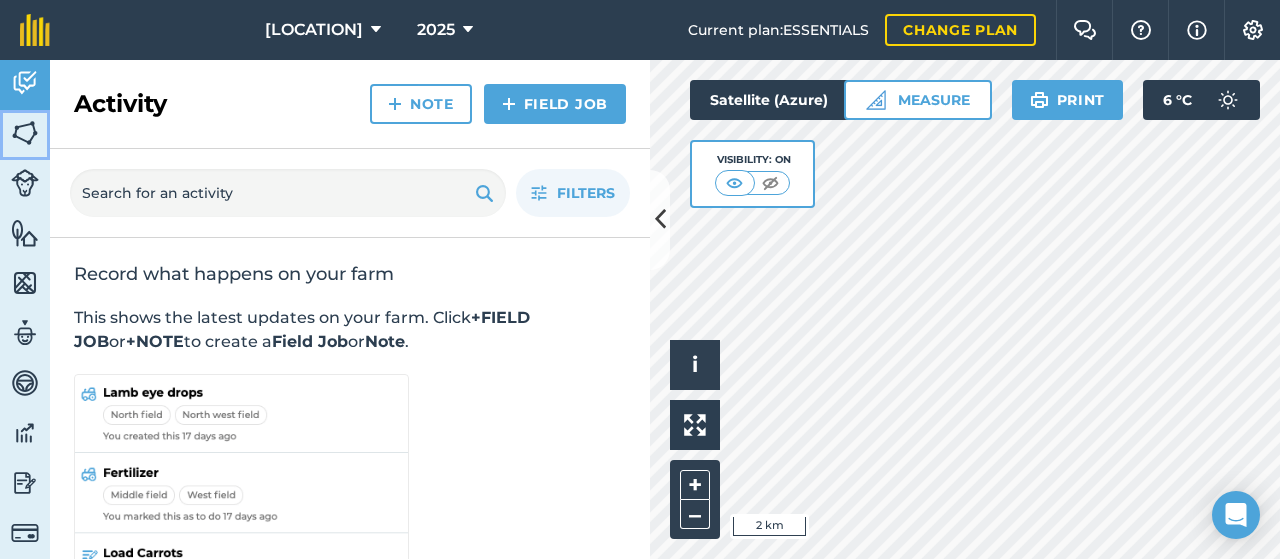 click at bounding box center [25, 133] 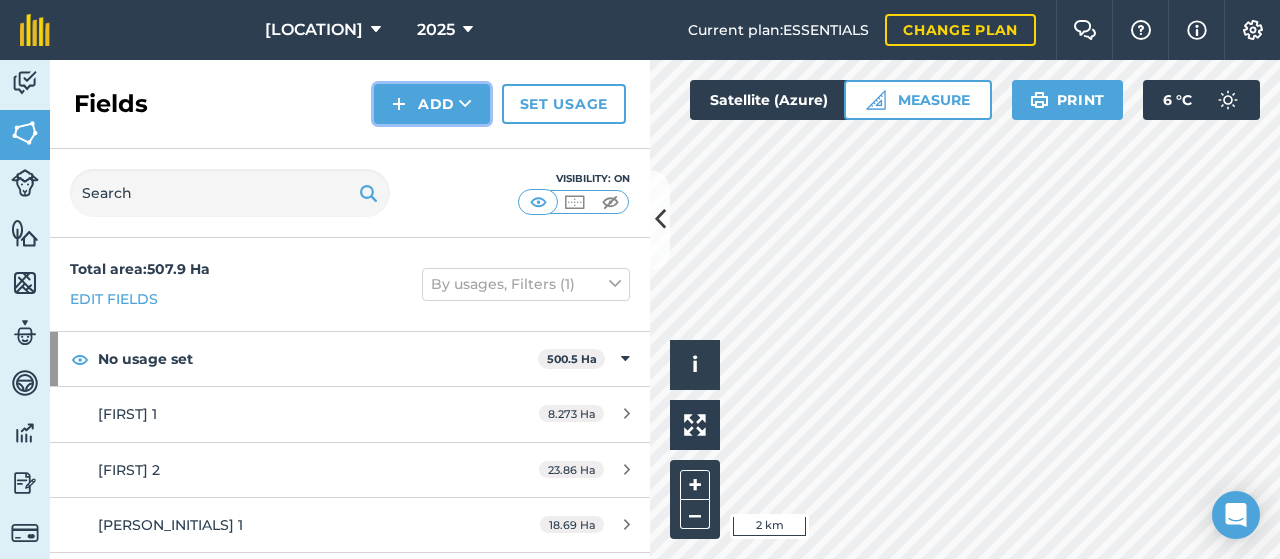 click at bounding box center (465, 104) 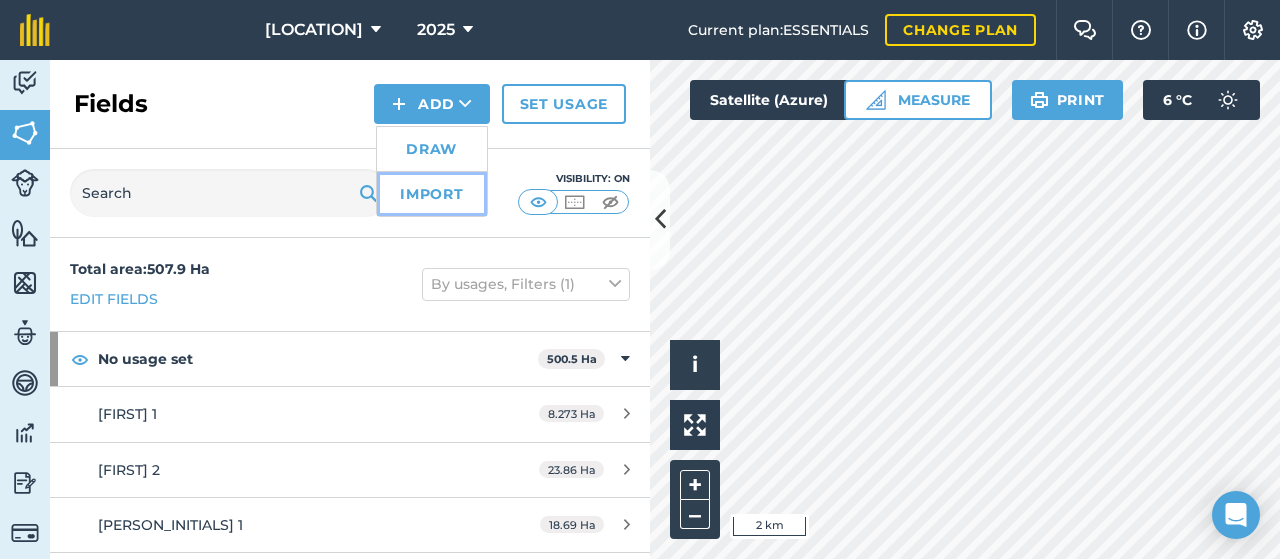 click on "Import" at bounding box center (432, 194) 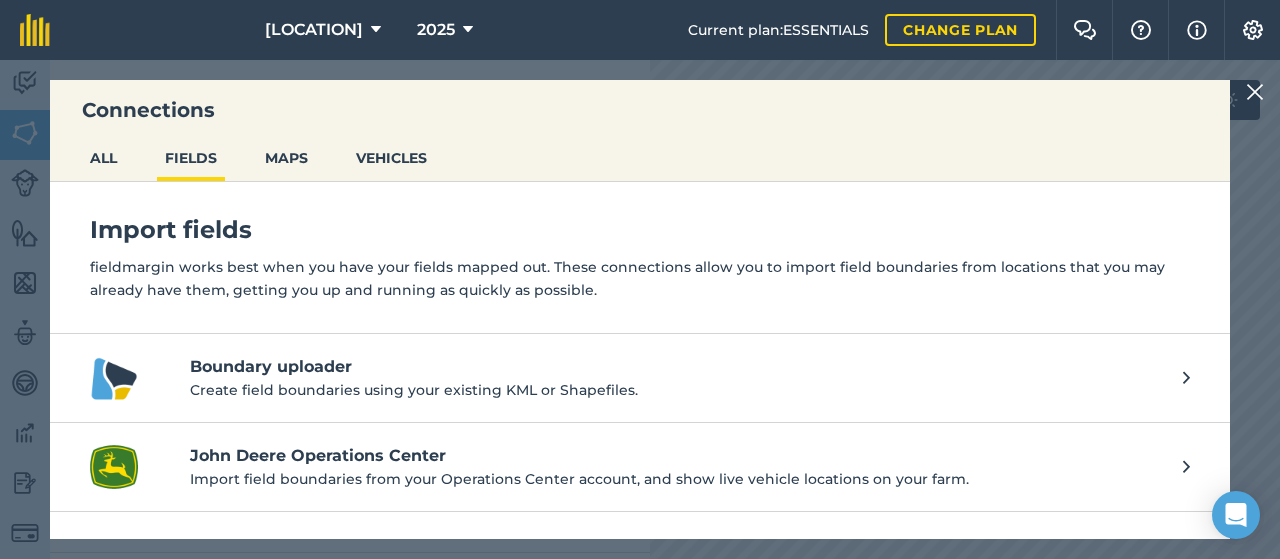 click on "John Deere Operations Center Import field boundaries from your Operations Center account, and show live vehicle locations on your farm." at bounding box center [640, 467] 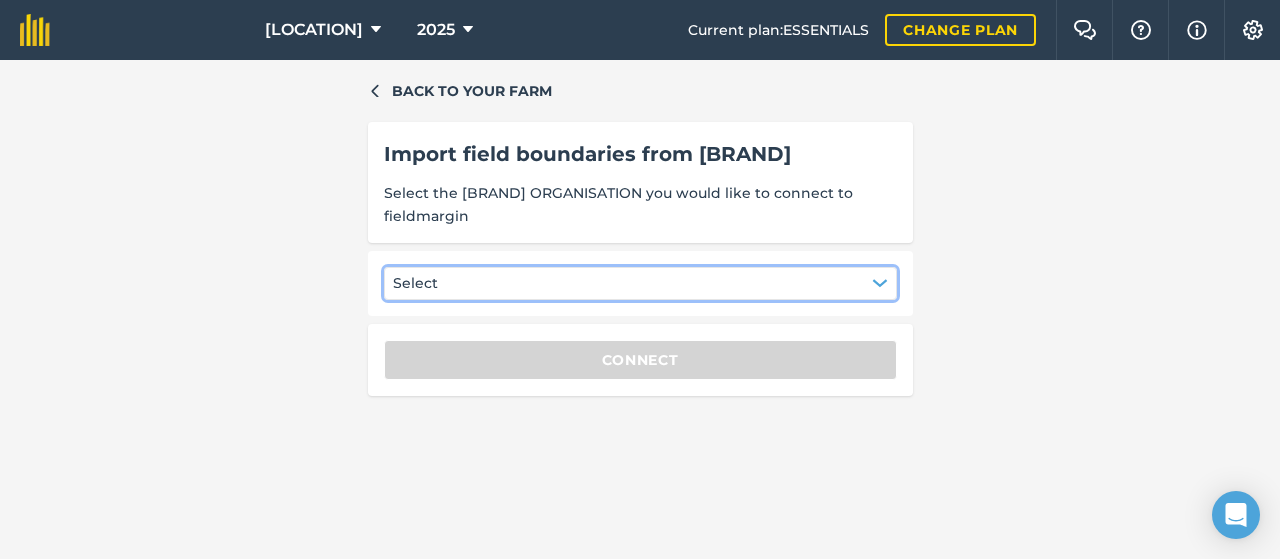 click on "Select" at bounding box center [640, 283] 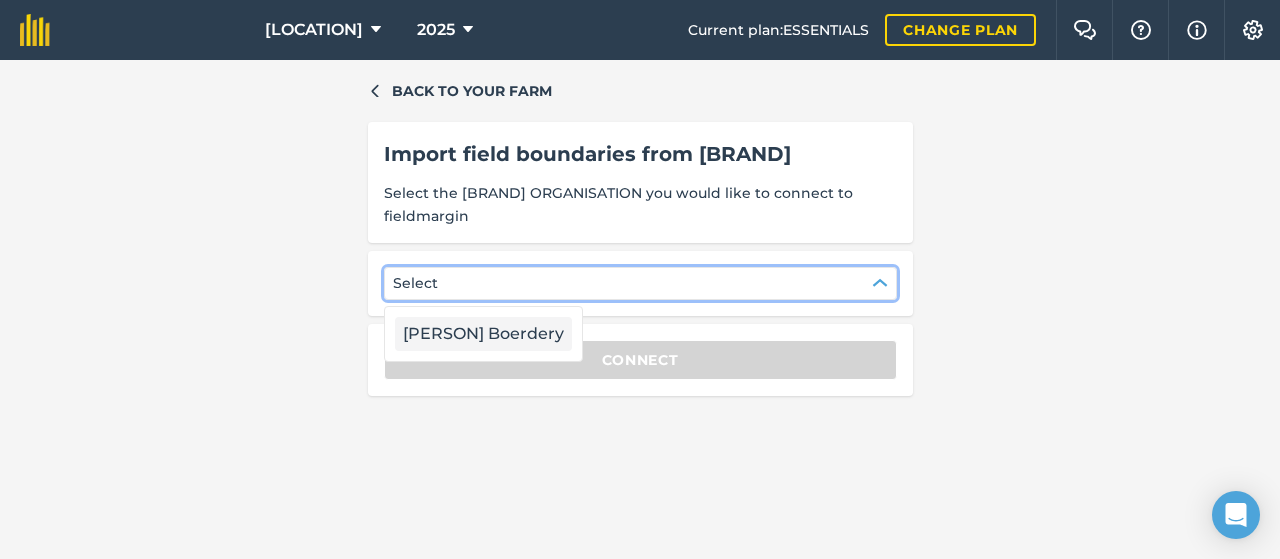 click on "JJ en JP Van der Merwe Boerdery" at bounding box center (483, 334) 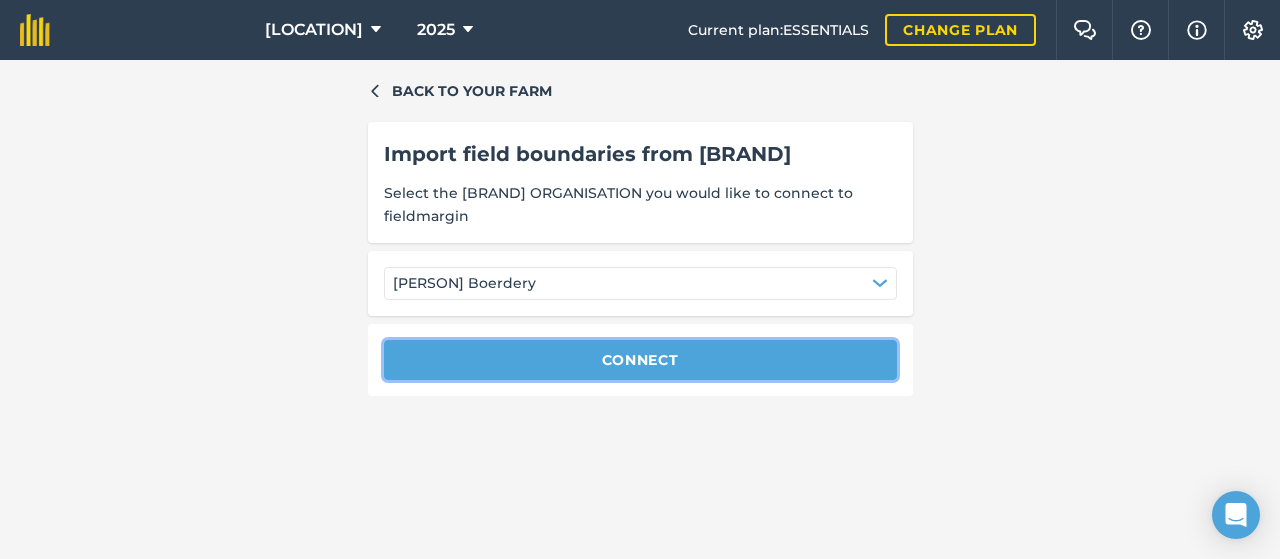 click on "Connect" at bounding box center [640, 360] 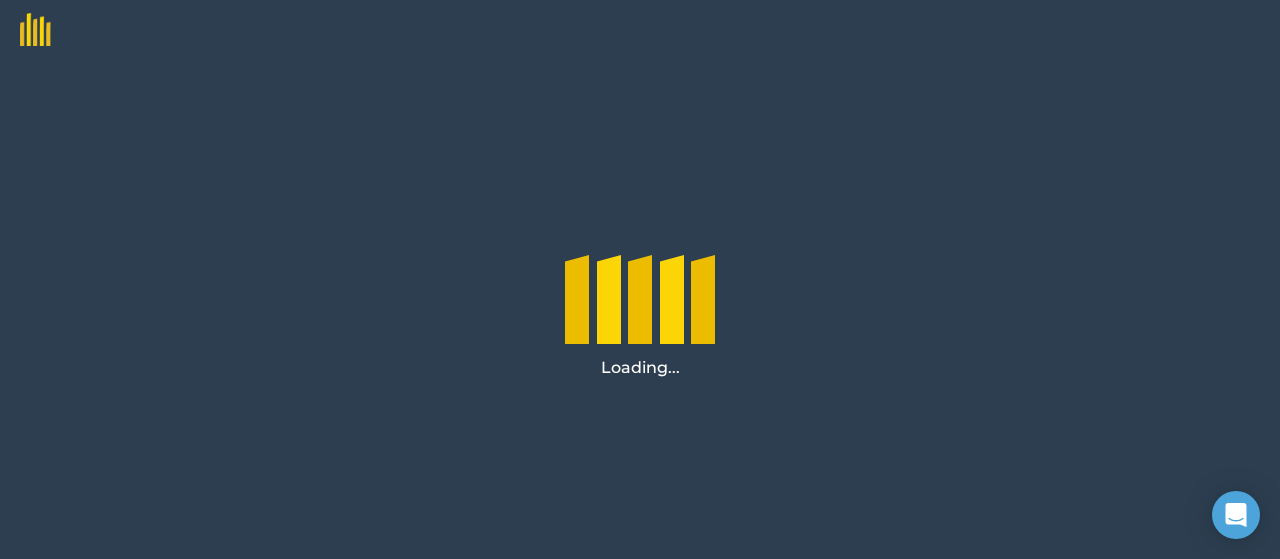 scroll, scrollTop: 0, scrollLeft: 0, axis: both 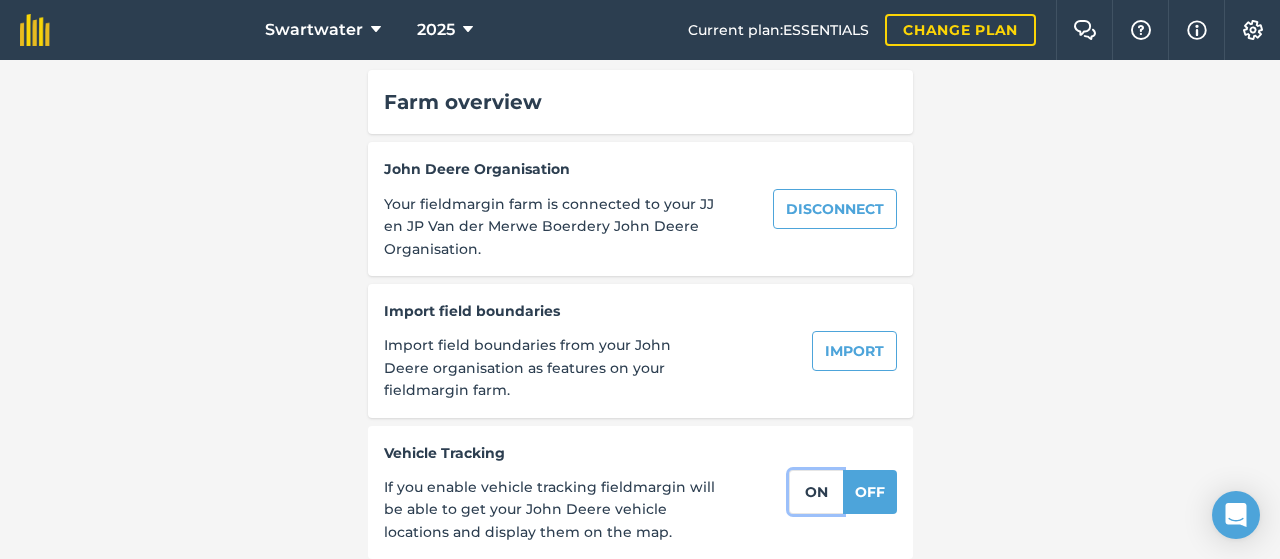 click on "on" at bounding box center [816, 492] 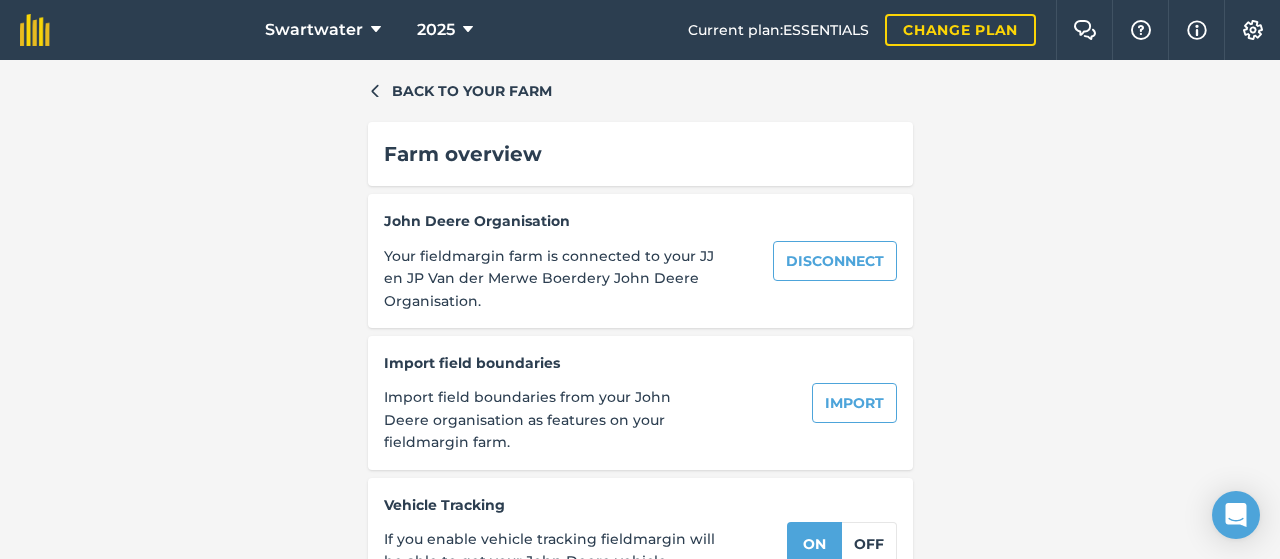 scroll, scrollTop: 52, scrollLeft: 0, axis: vertical 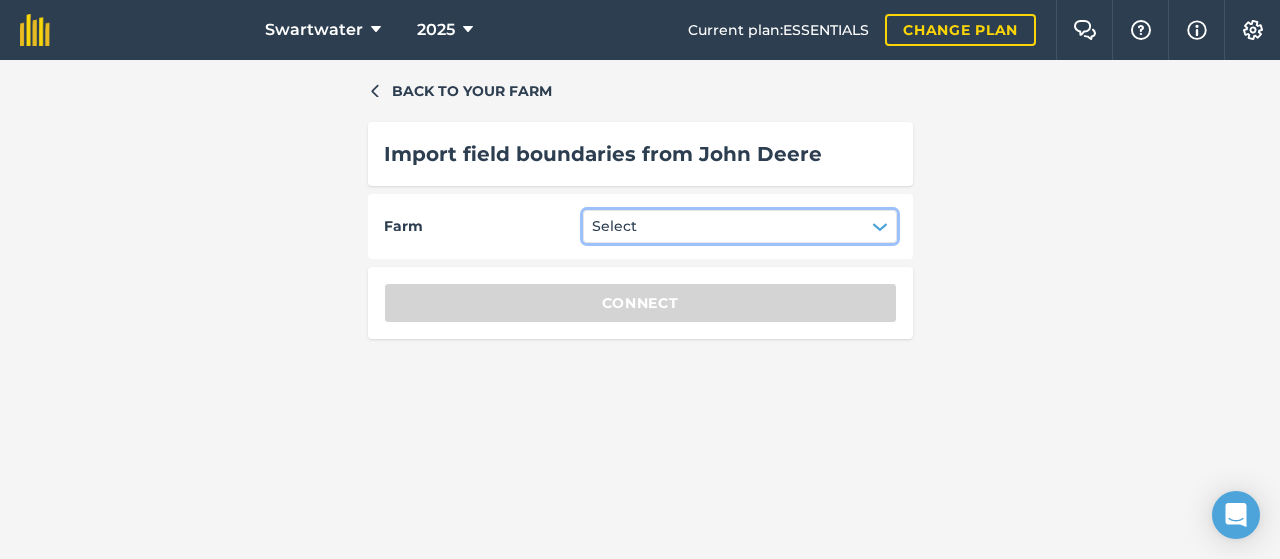 click on "Select" at bounding box center (740, 226) 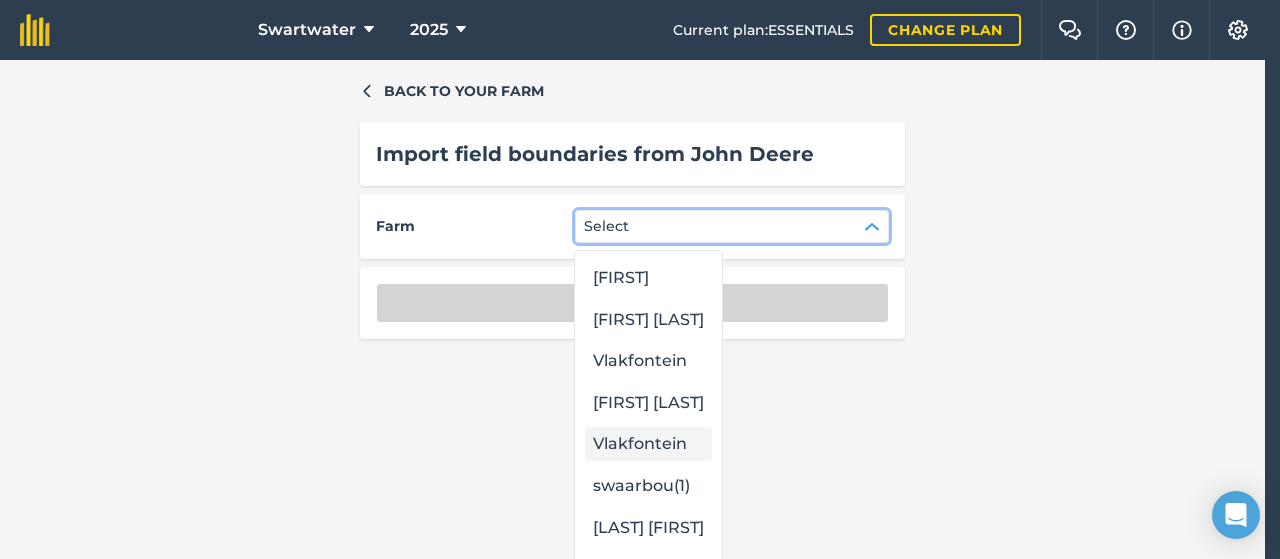 click on "Vlakfontein" at bounding box center [648, 444] 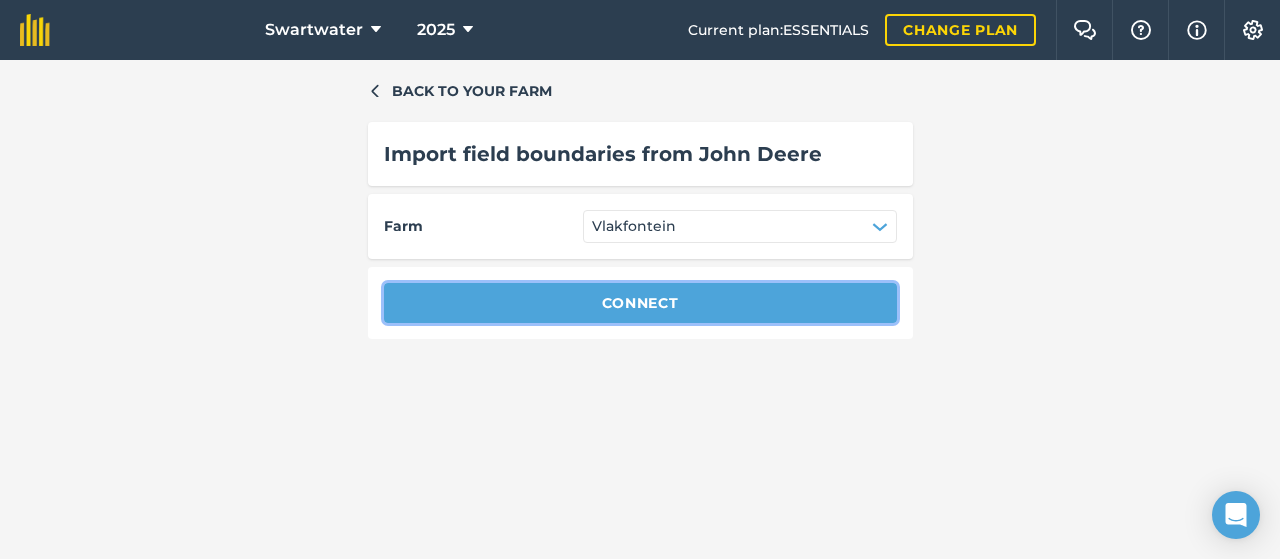 click on "Connect" at bounding box center [640, 303] 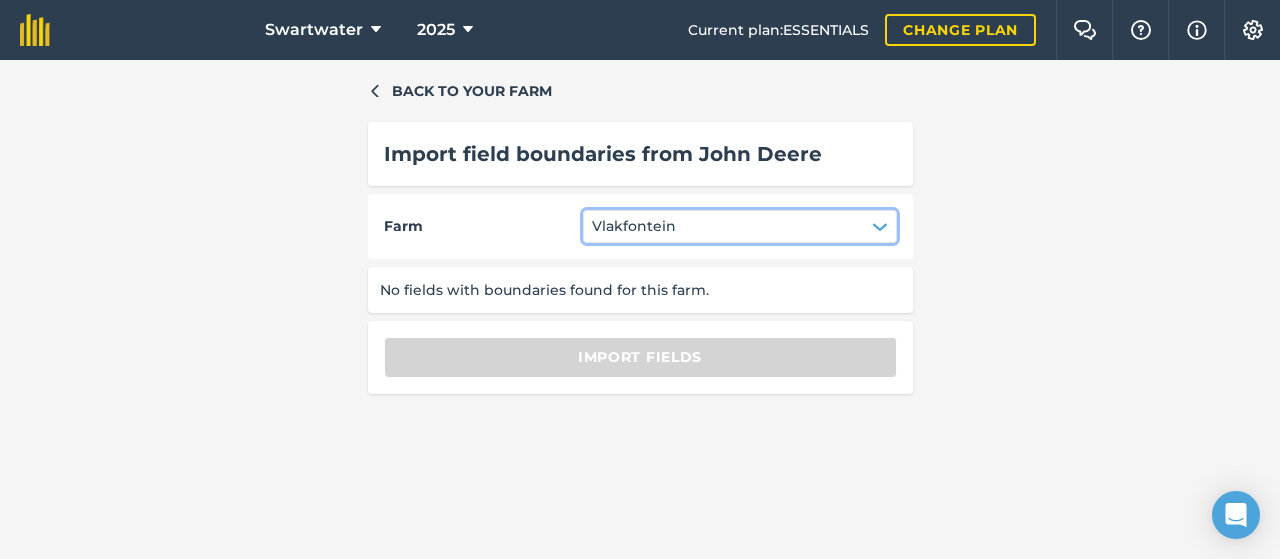 click on "Vlakfontein" at bounding box center [740, 226] 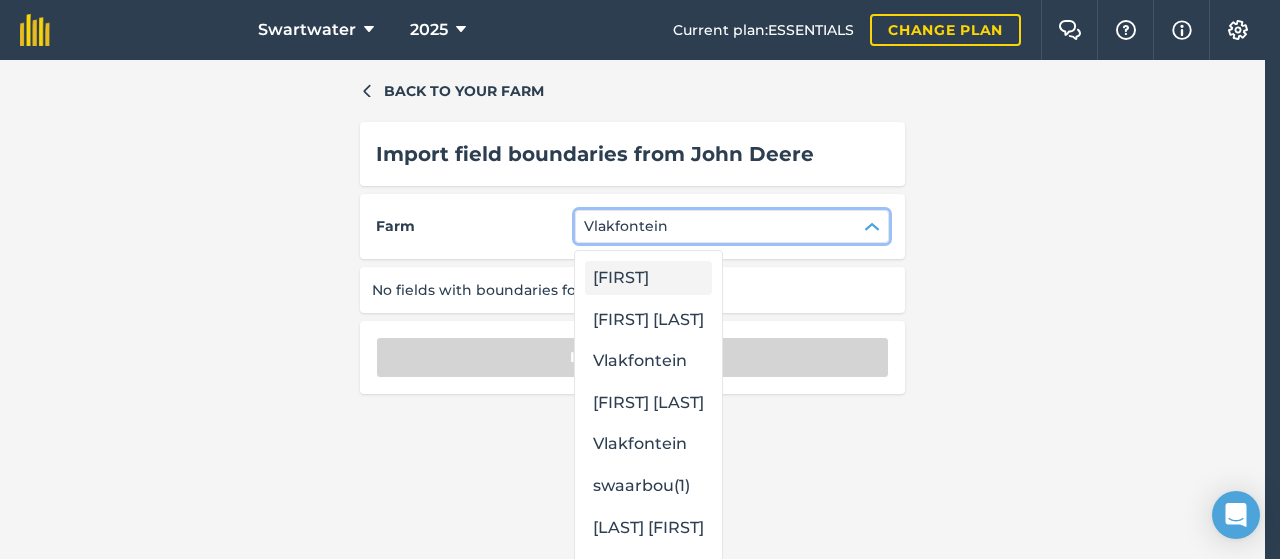 click on "[FIRST]" at bounding box center (648, 278) 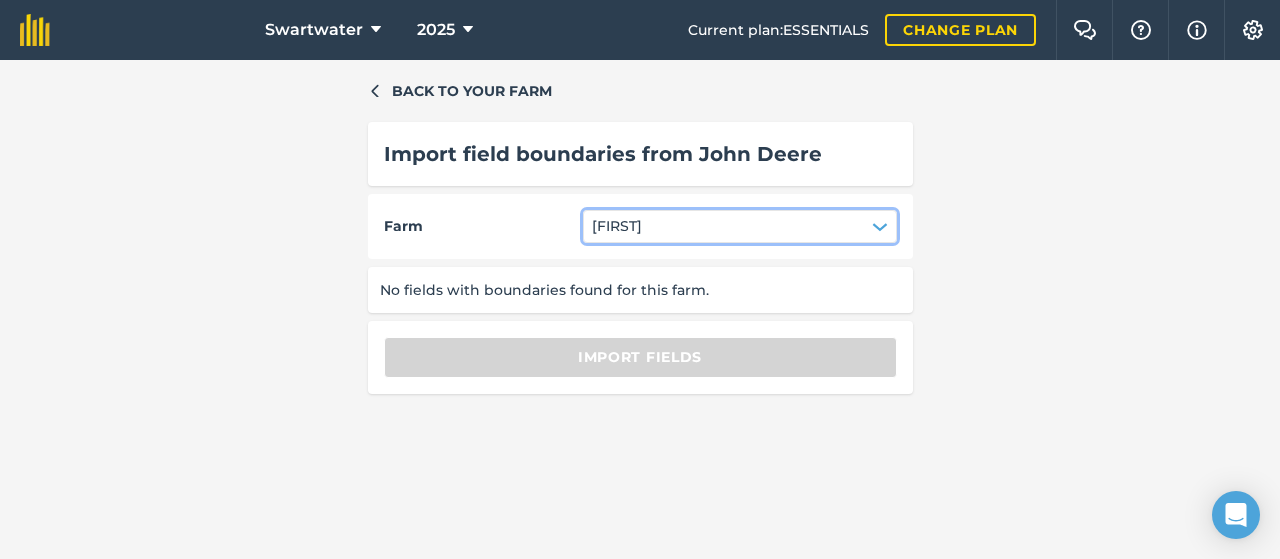 click on "[FIRST]" at bounding box center (740, 226) 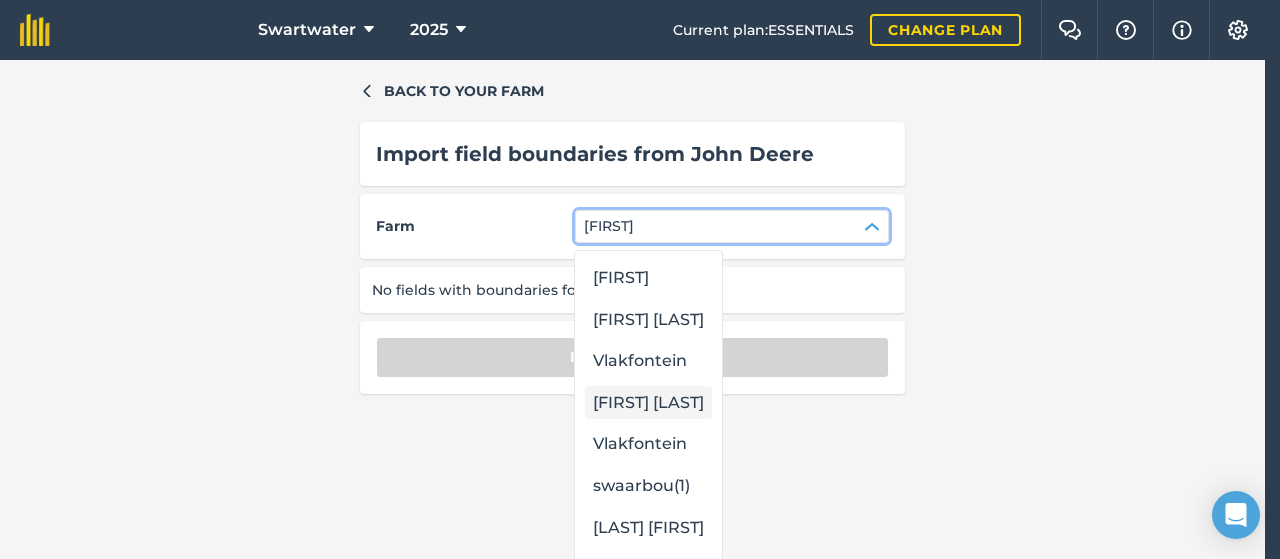 click on "[FIRST] [LAST]" at bounding box center (648, 403) 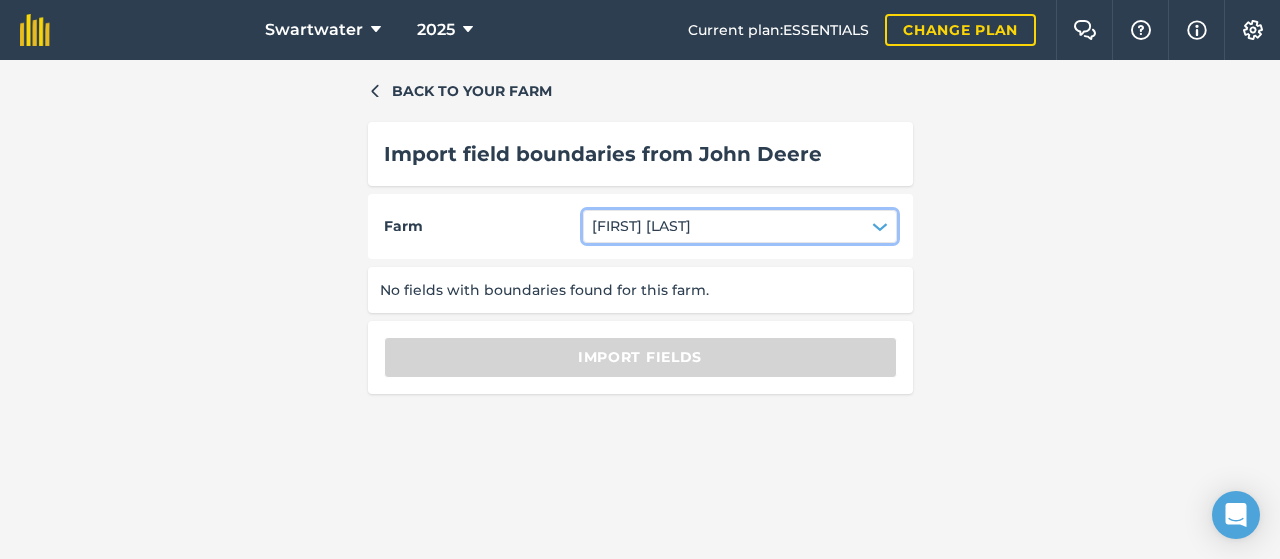 click on "[FIRST] [LAST]" at bounding box center [641, 226] 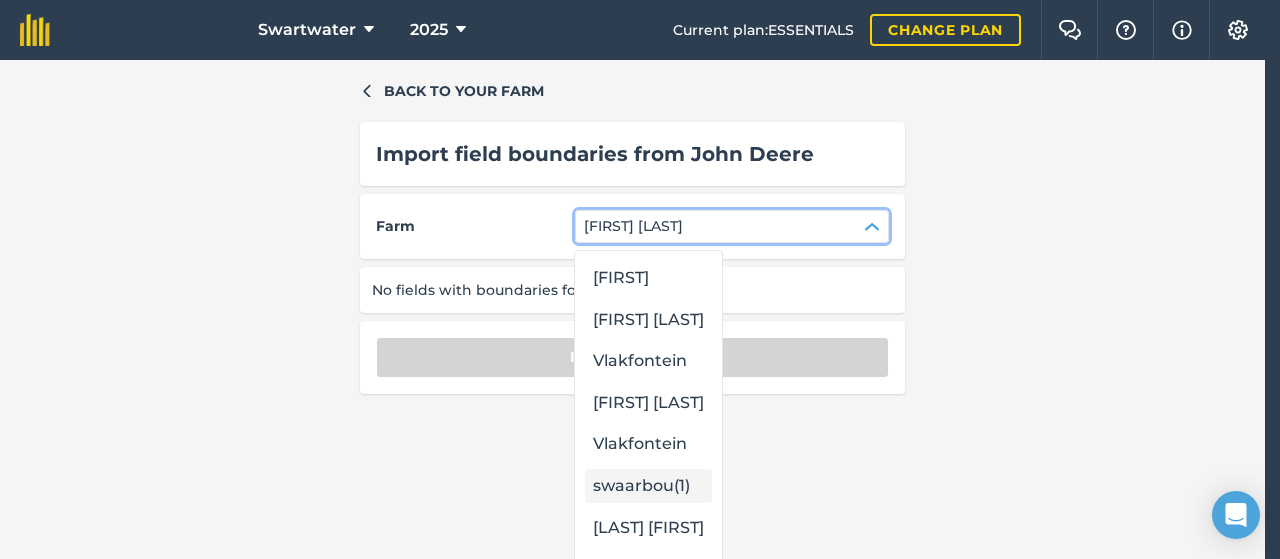 click on "swaarbou(1)" at bounding box center [648, 486] 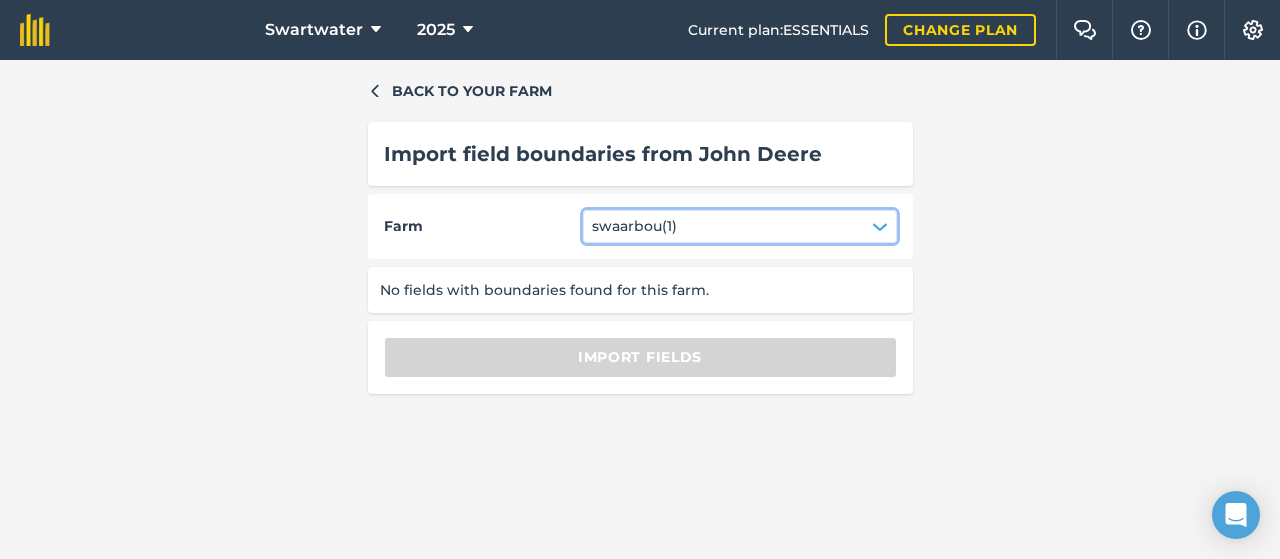 click on "swaarbou(1)" at bounding box center [740, 226] 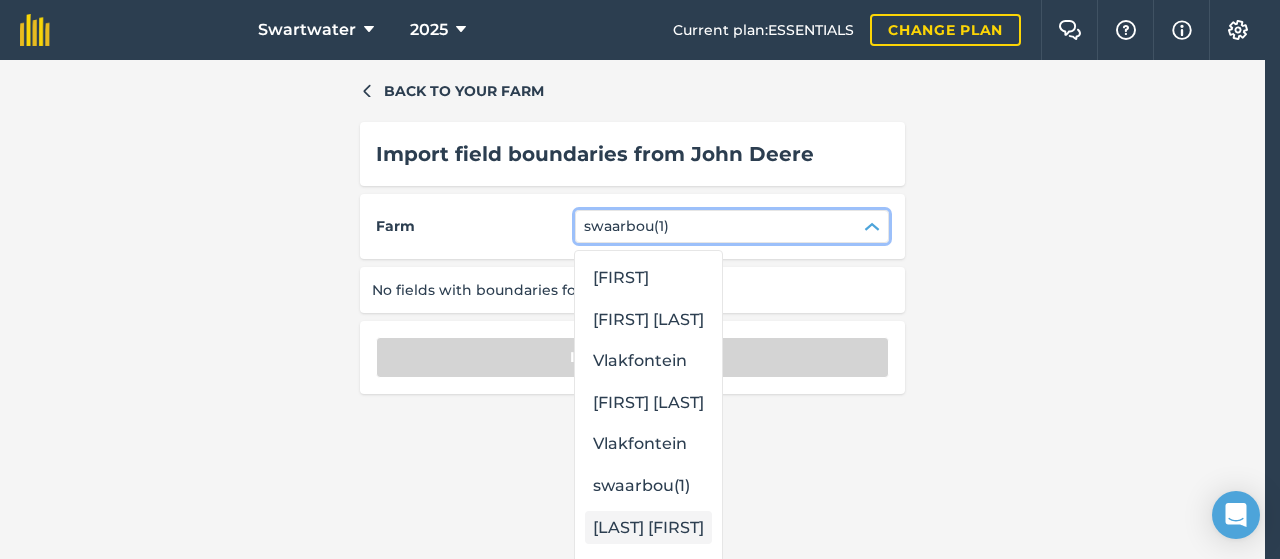 click on "[FIRST] [LAST]" at bounding box center (648, 528) 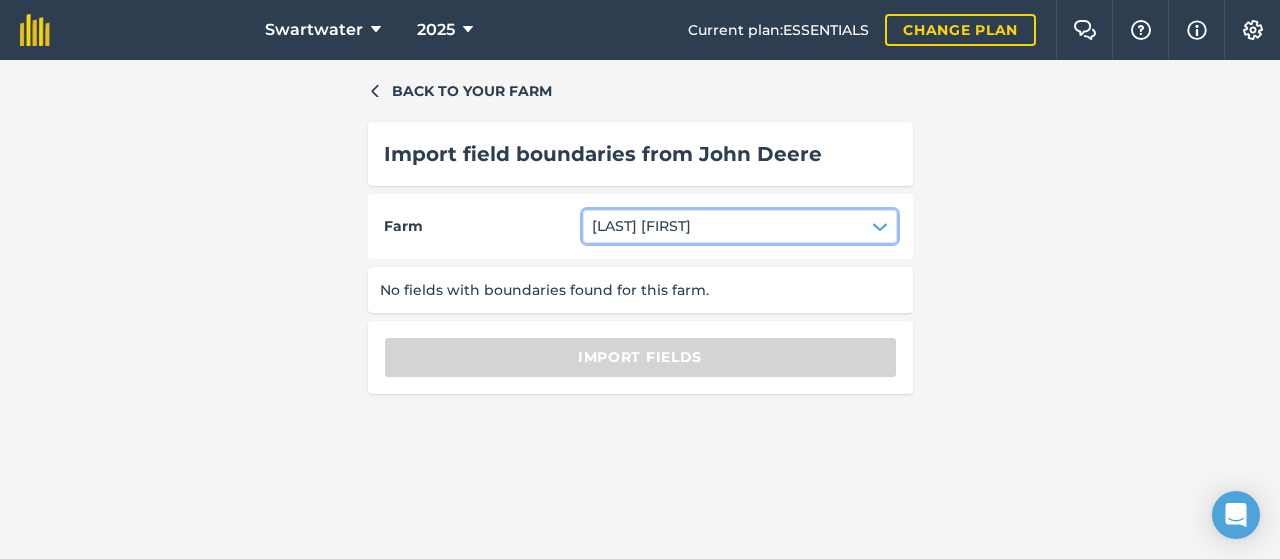 click on "[FIRST] [LAST]" at bounding box center (740, 226) 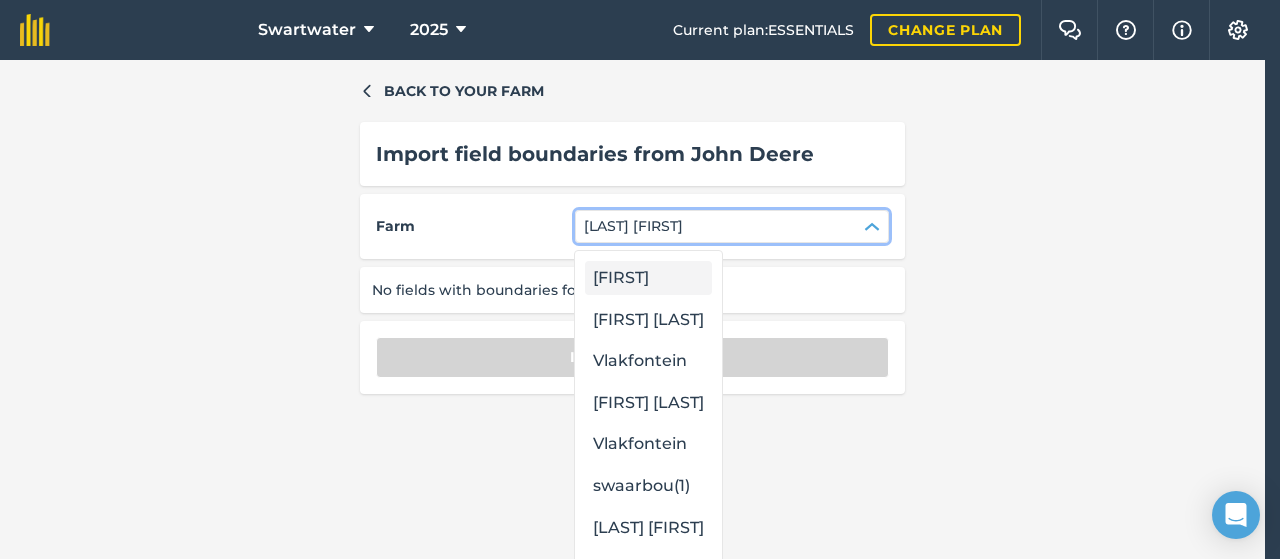 click on "[FIRST]" at bounding box center (648, 278) 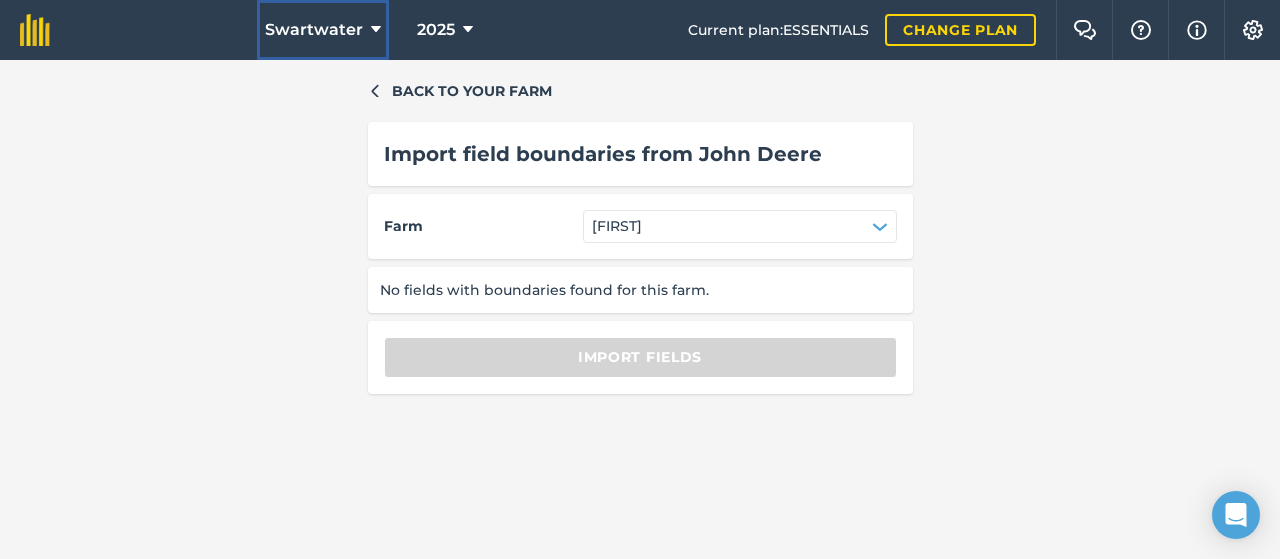 click on "Swartwater" at bounding box center [314, 30] 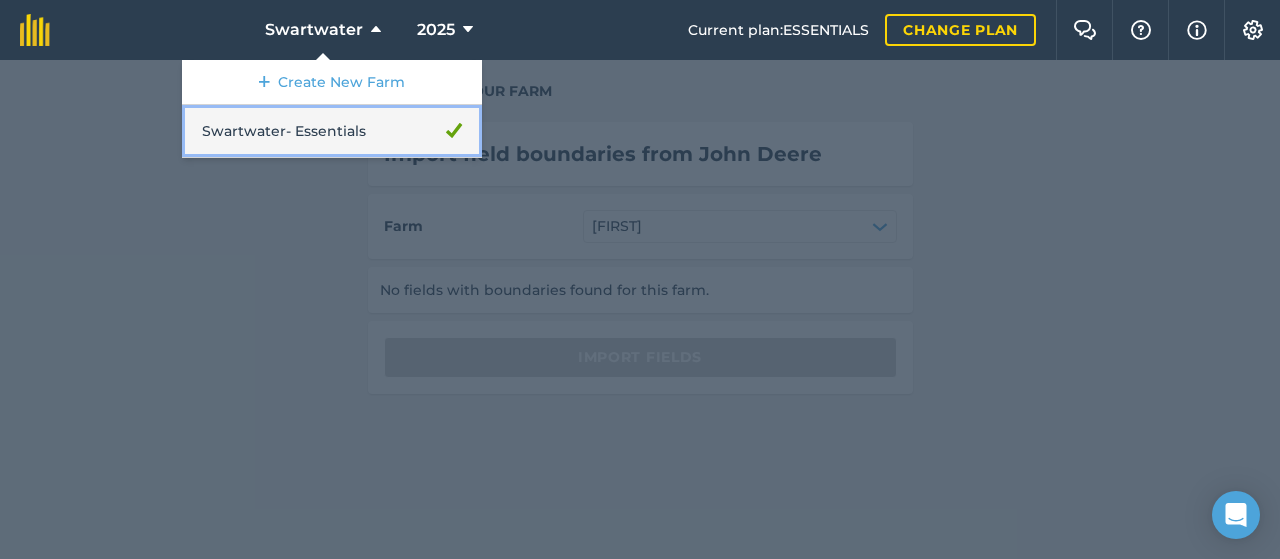 click on "Swartwater  - Essentials" at bounding box center (332, 131) 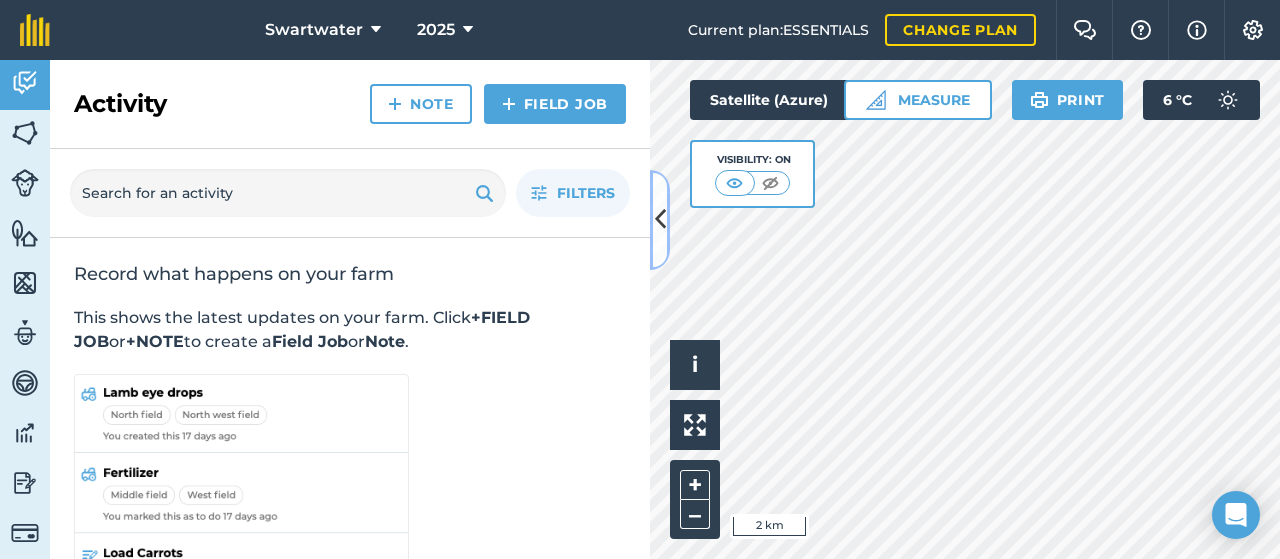 click at bounding box center (660, 219) 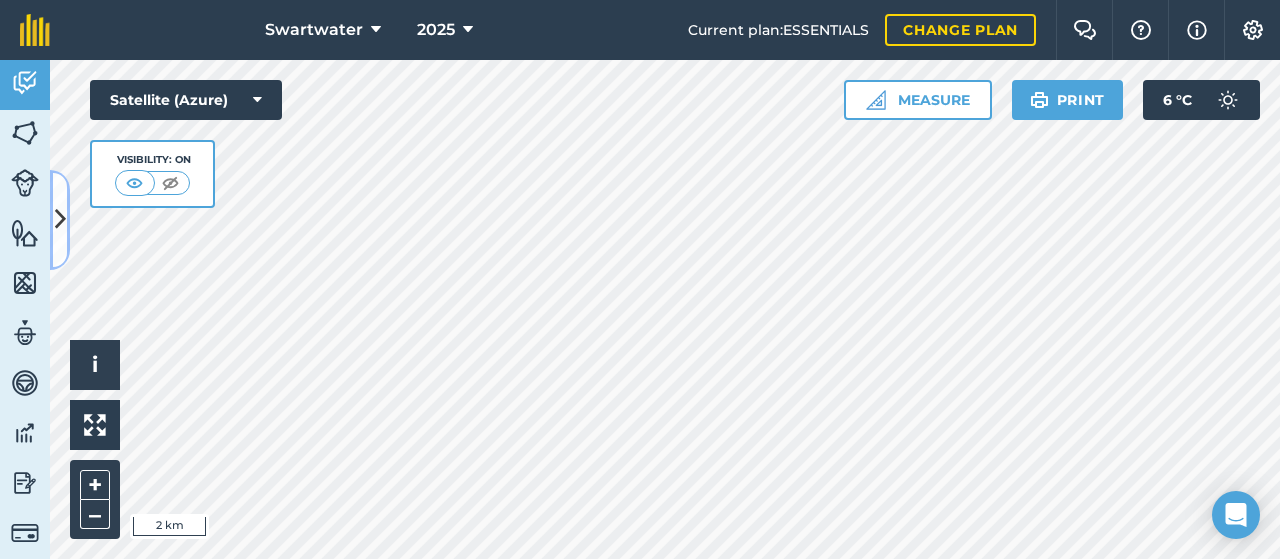 type 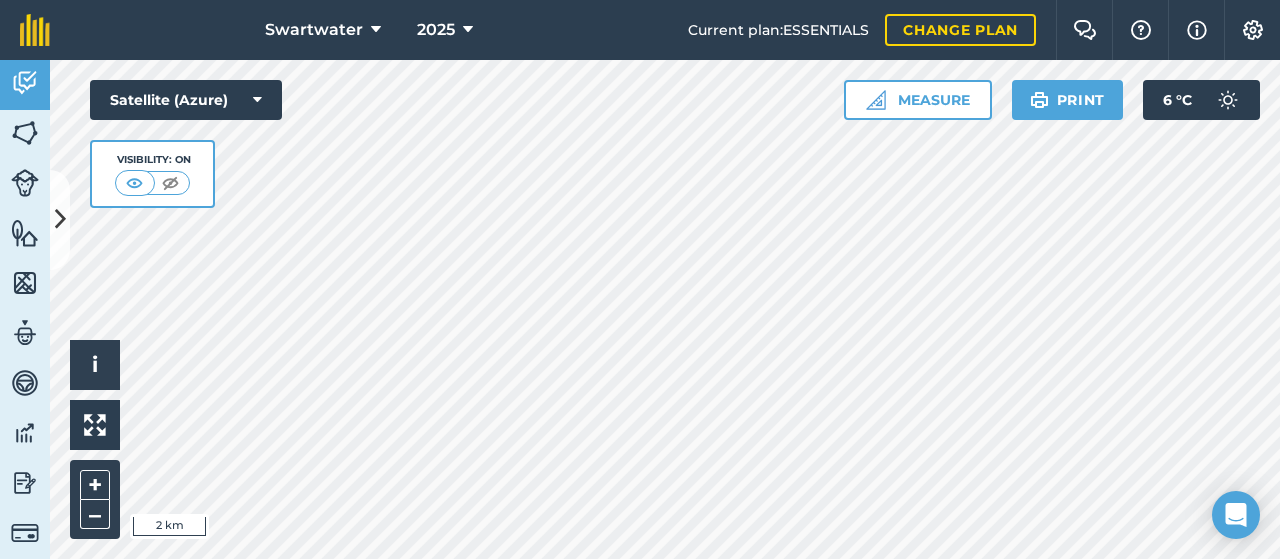 click on "Swartwater 2025 Current plan :  ESSENTIALS   Change plan Farm Chat Help Info Settings Swartwater  -  2025 Reproduced with the permission of  Microsoft Printed on  01/08/2025 Field usages No usage set CORN SHEEP SOYBEANS Feature types Trees Water Activity Fields Livestock Features Maps Team Vehicles Data Reporting Billing Tutorials Tutorials Activity   Note   Field Job Filters Record what happens on your farm This shows the latest updates on your farm. Click  +FIELD JOB  or  +NOTE  to create a  Field Job  or  Note . Hello i © 2025 TomTom, Microsoft 2 km + – Satellite (Azure) Visibility: On Measure Print 6   ° C" at bounding box center (640, 279) 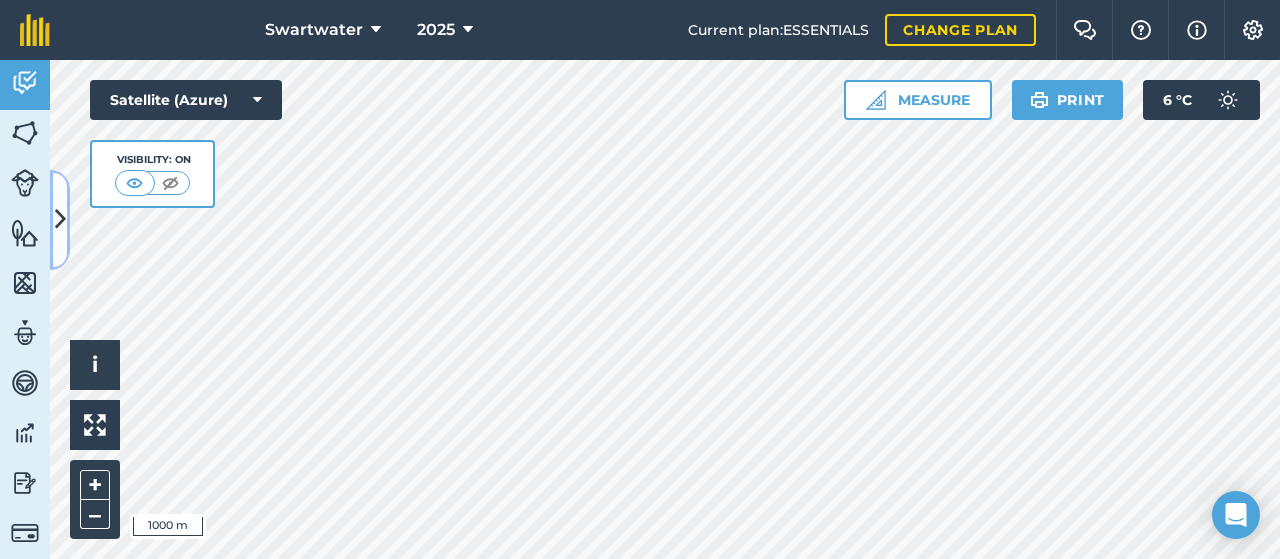click at bounding box center [60, 219] 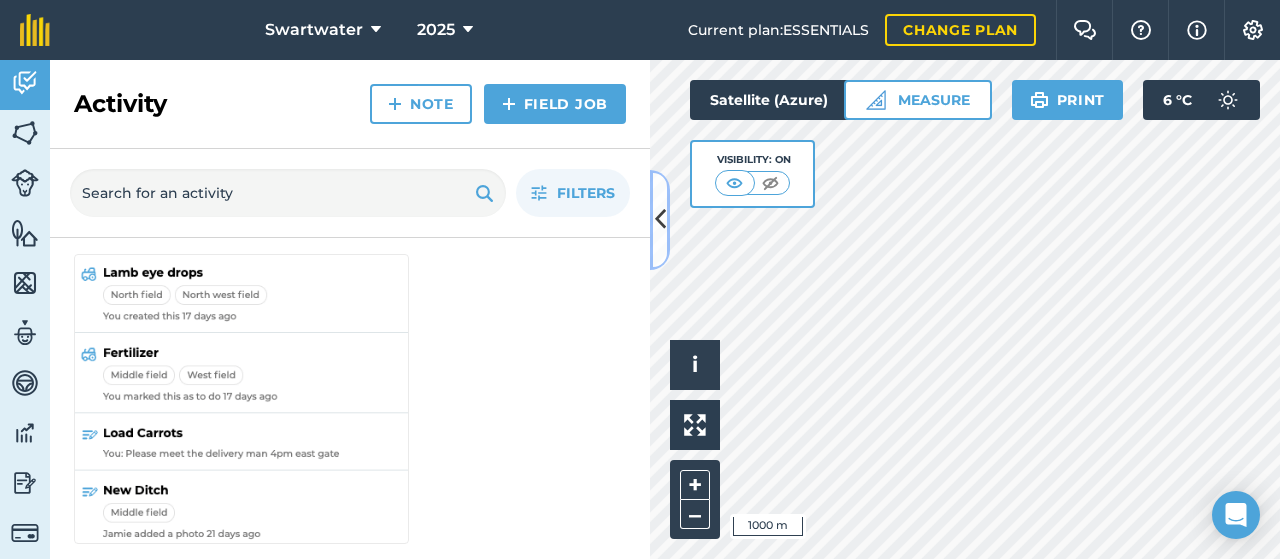 scroll, scrollTop: 133, scrollLeft: 0, axis: vertical 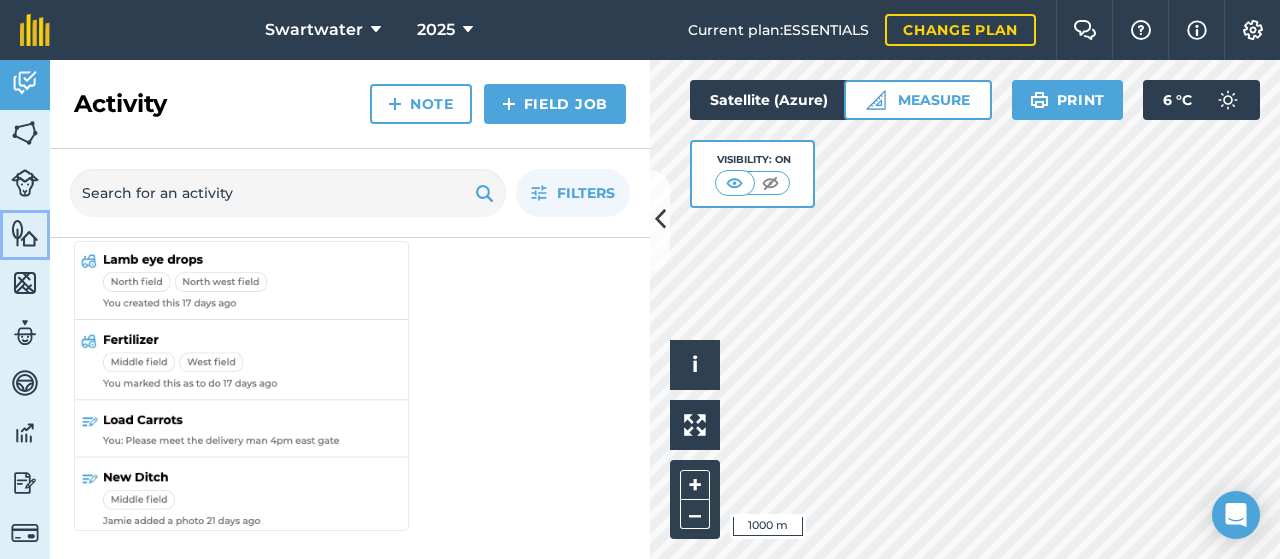 click at bounding box center [25, 233] 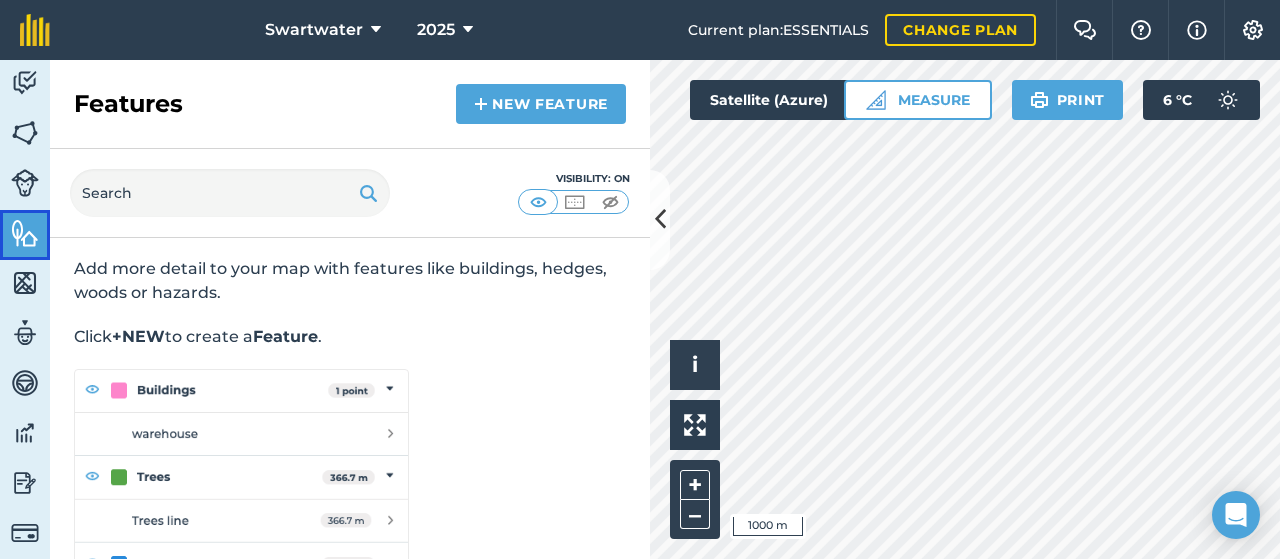 scroll, scrollTop: 0, scrollLeft: 0, axis: both 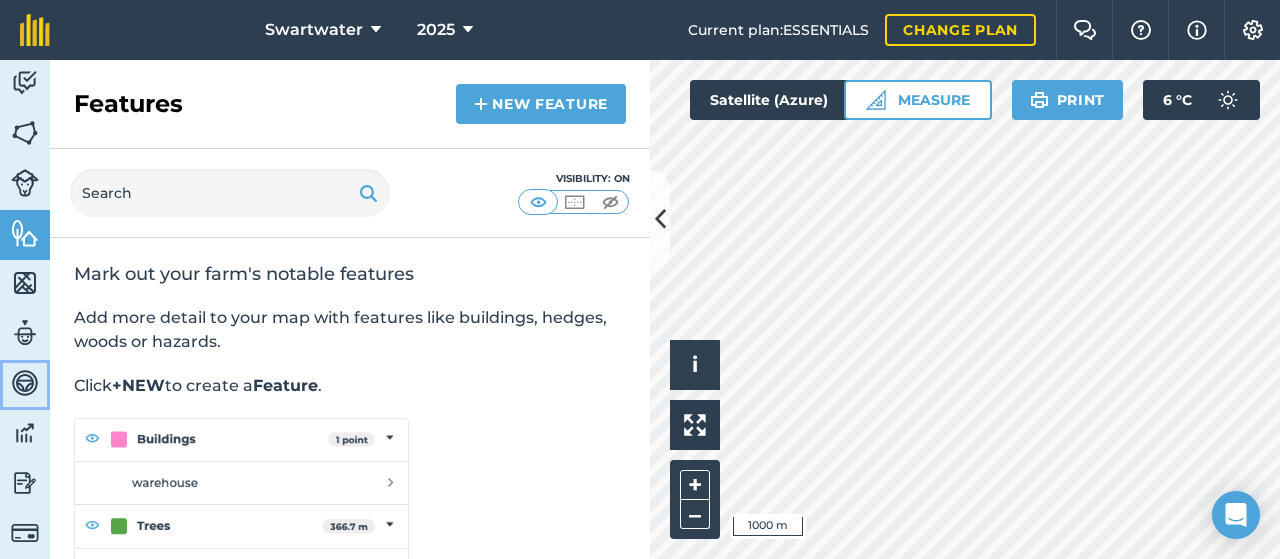 click at bounding box center (25, 383) 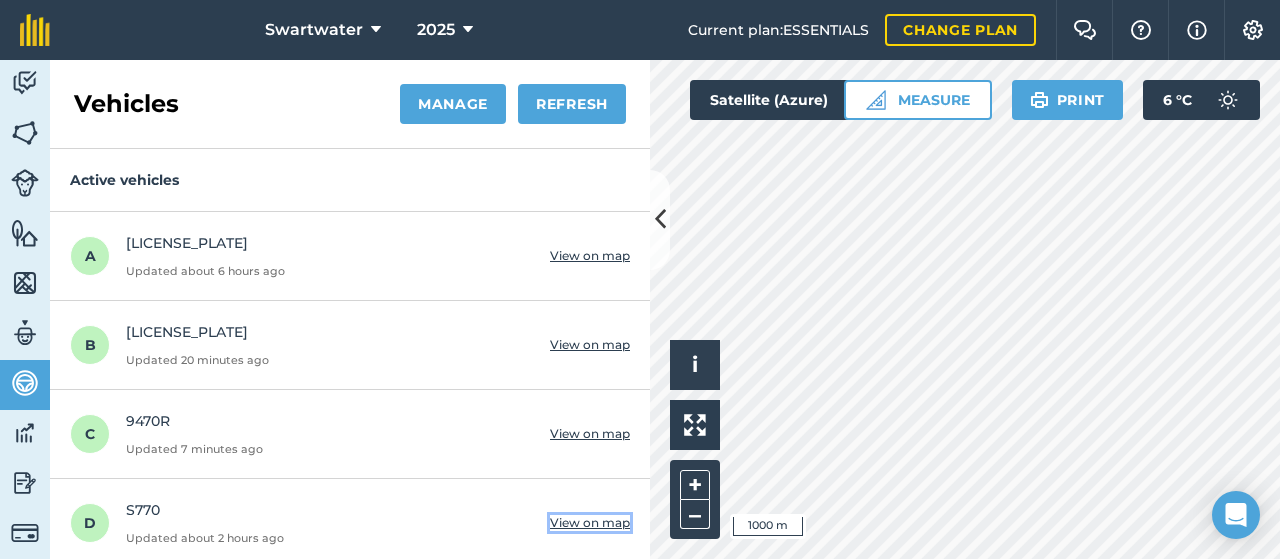 click on "View on map" at bounding box center [590, 523] 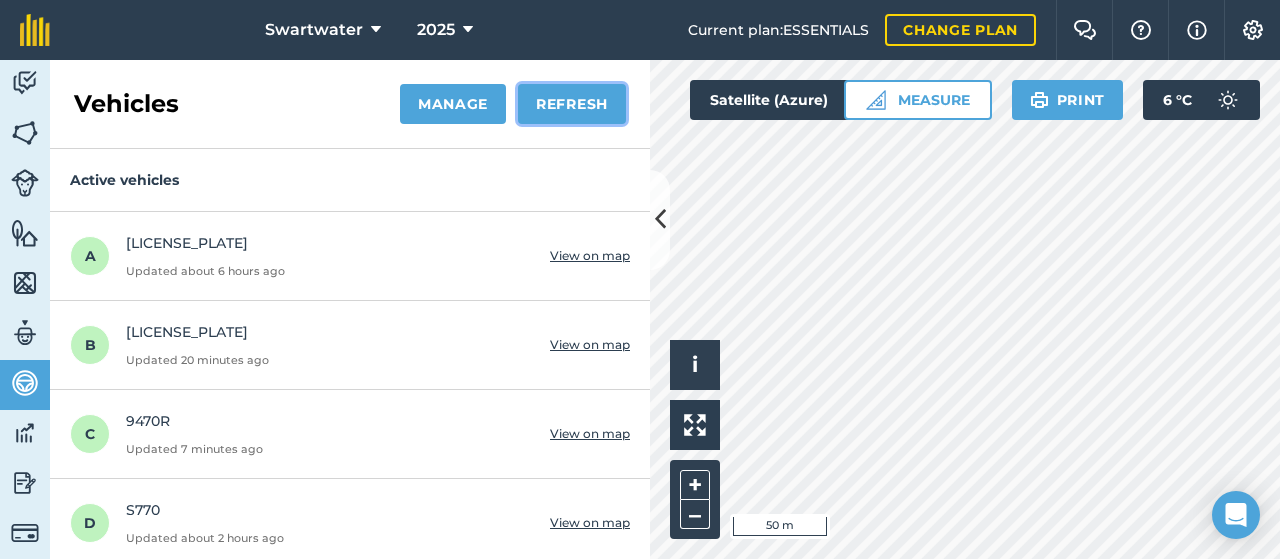 click on "Refresh" at bounding box center (572, 104) 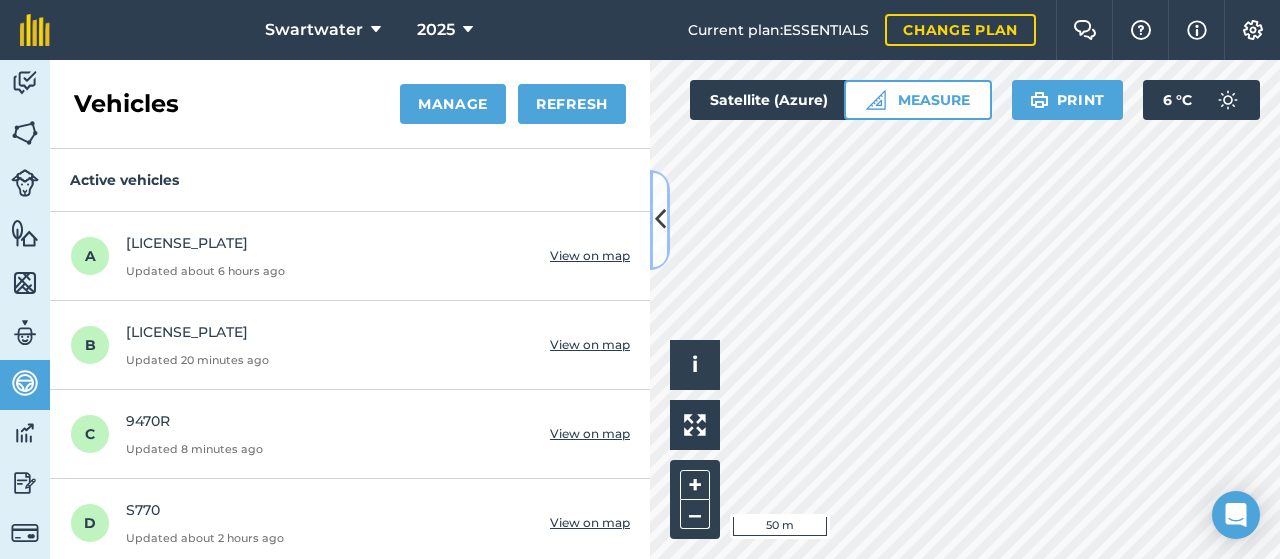 click at bounding box center [660, 219] 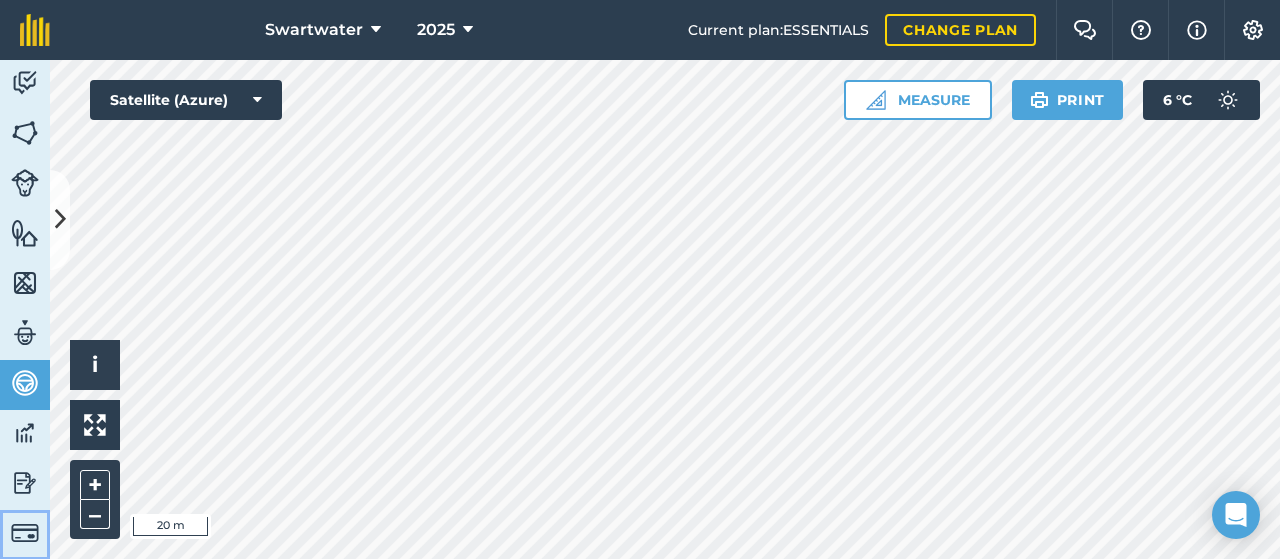 click at bounding box center (25, 533) 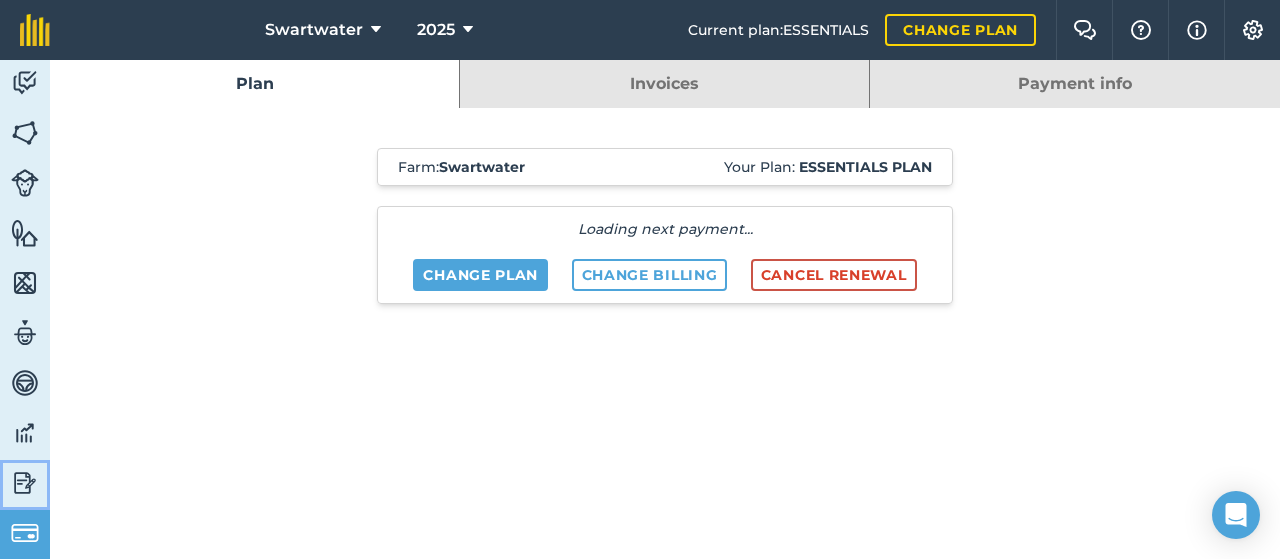 click at bounding box center (25, 483) 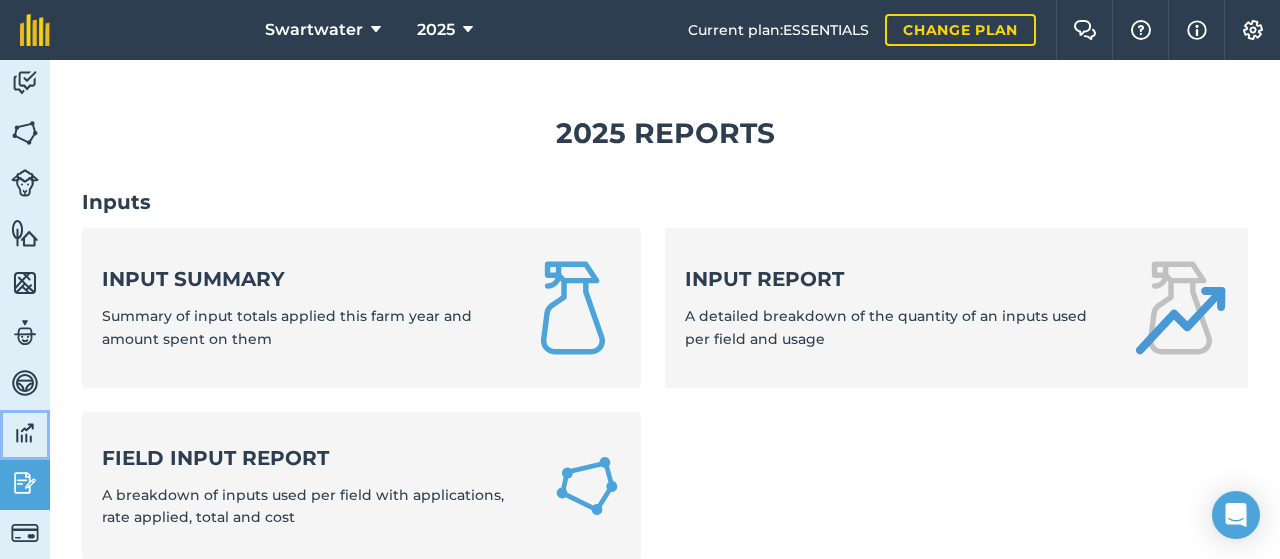 click at bounding box center [25, 433] 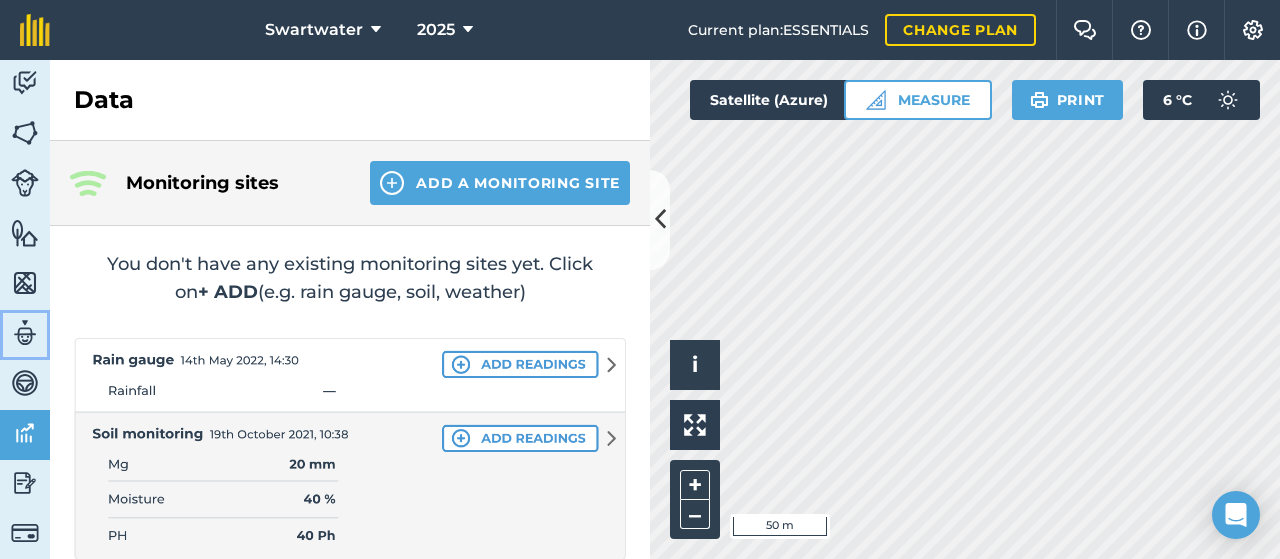 click at bounding box center [25, 333] 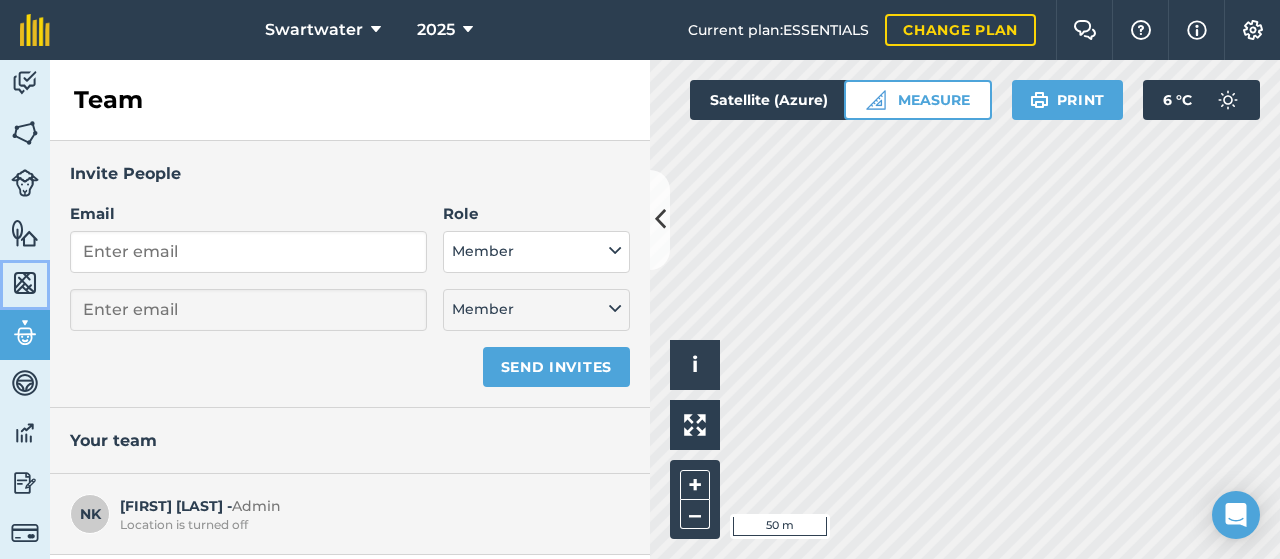 click at bounding box center (25, 283) 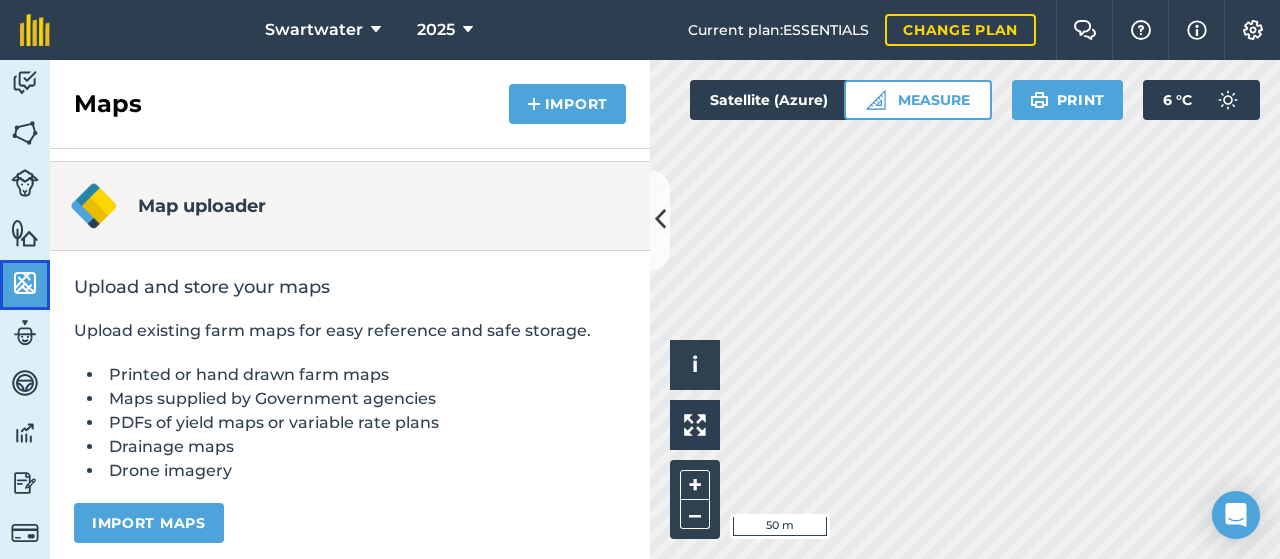 scroll, scrollTop: 505, scrollLeft: 0, axis: vertical 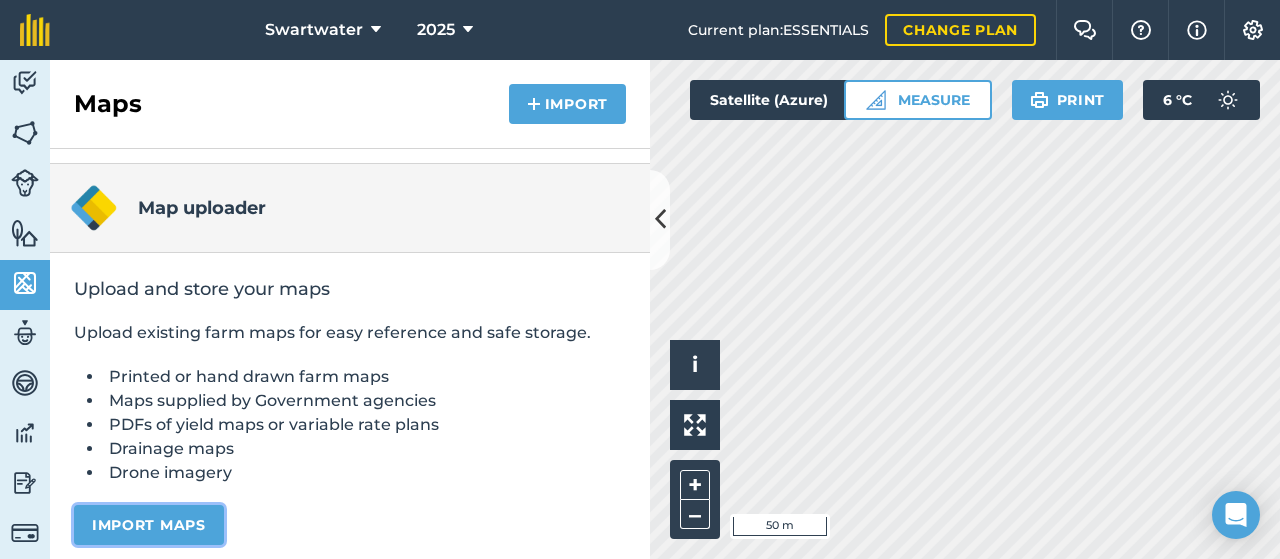 click on "Import maps" at bounding box center [149, 525] 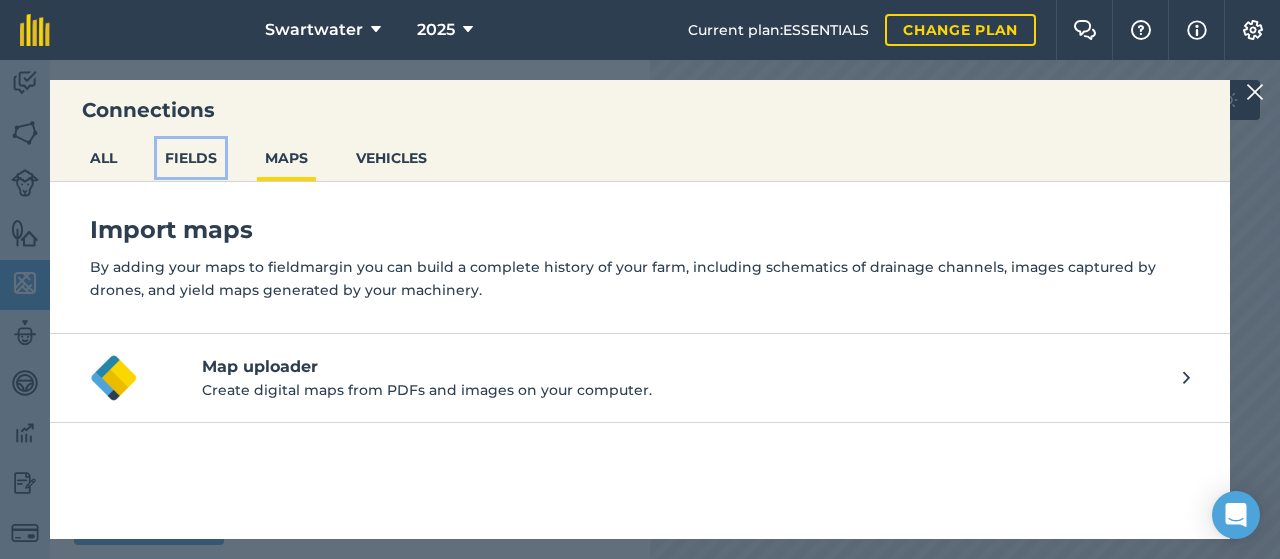 click on "FIELDS" at bounding box center [191, 158] 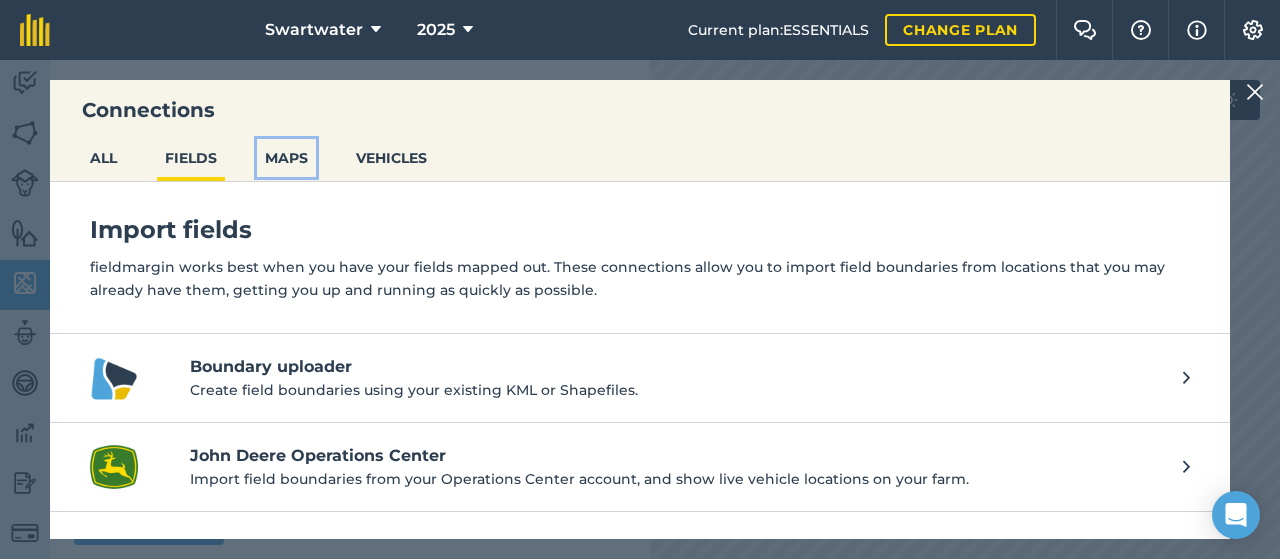 click on "MAPS" at bounding box center [286, 158] 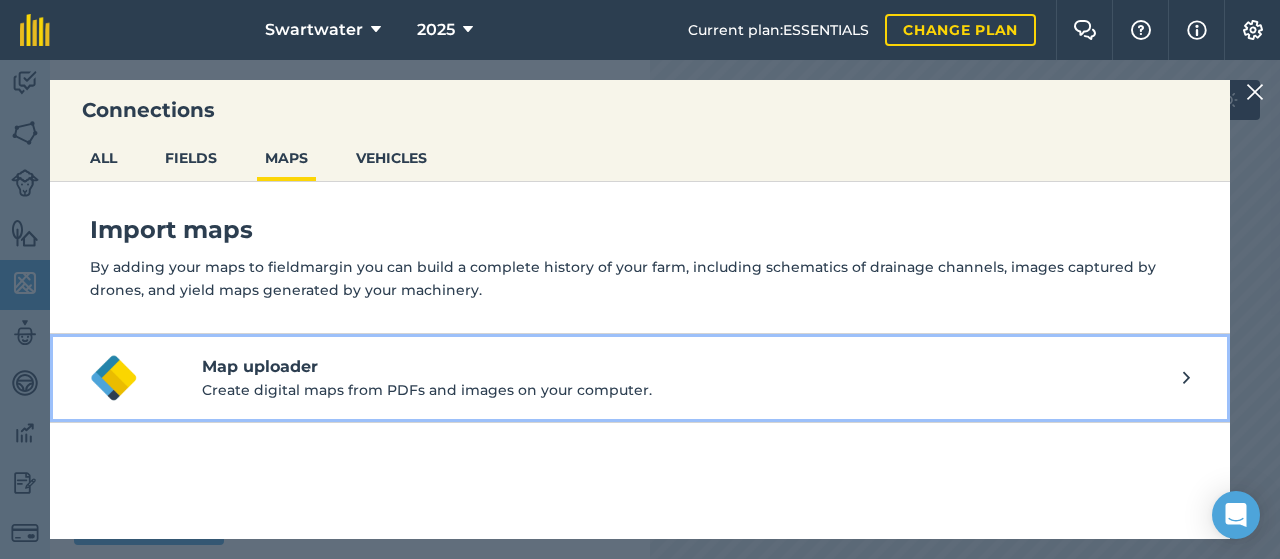 click on "Create digital maps from PDFs and images on your computer." at bounding box center (692, 390) 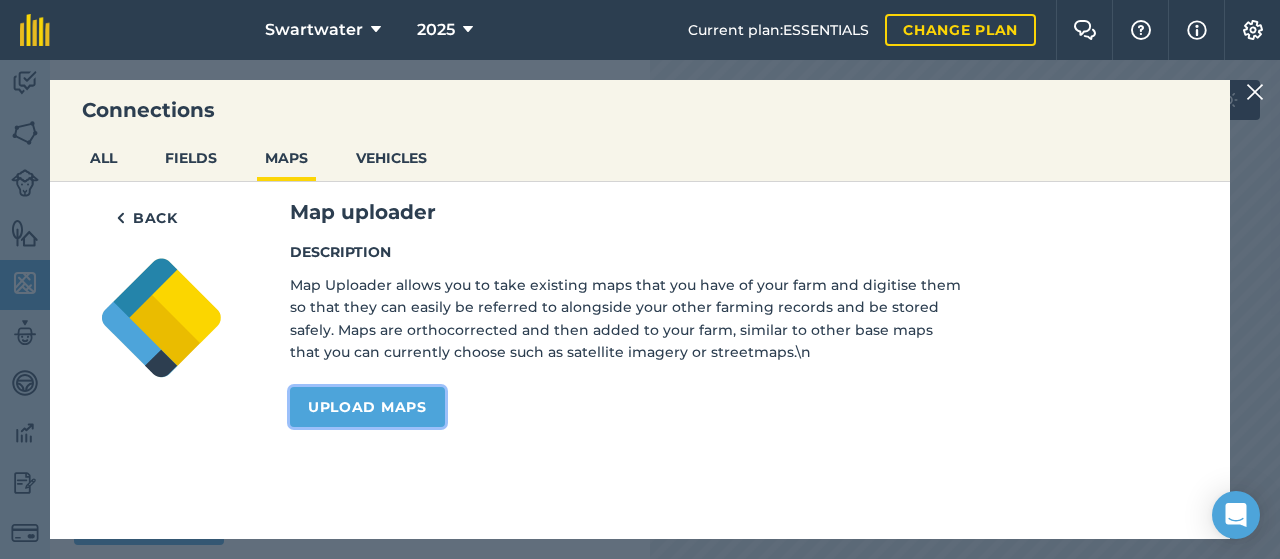 click on "Upload maps" at bounding box center (367, 407) 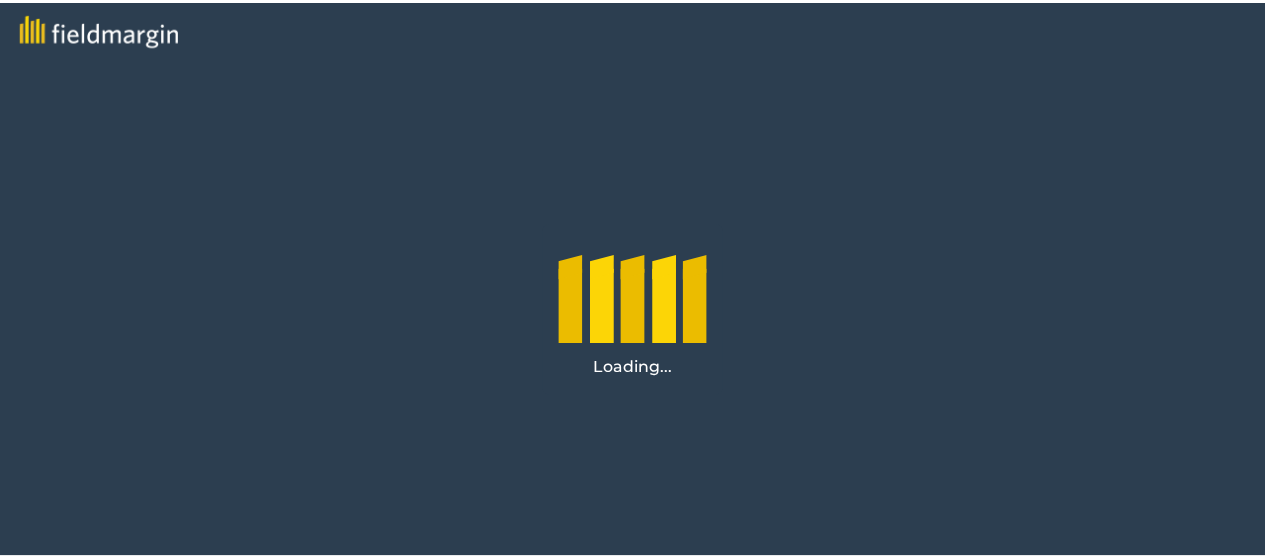 scroll, scrollTop: 0, scrollLeft: 0, axis: both 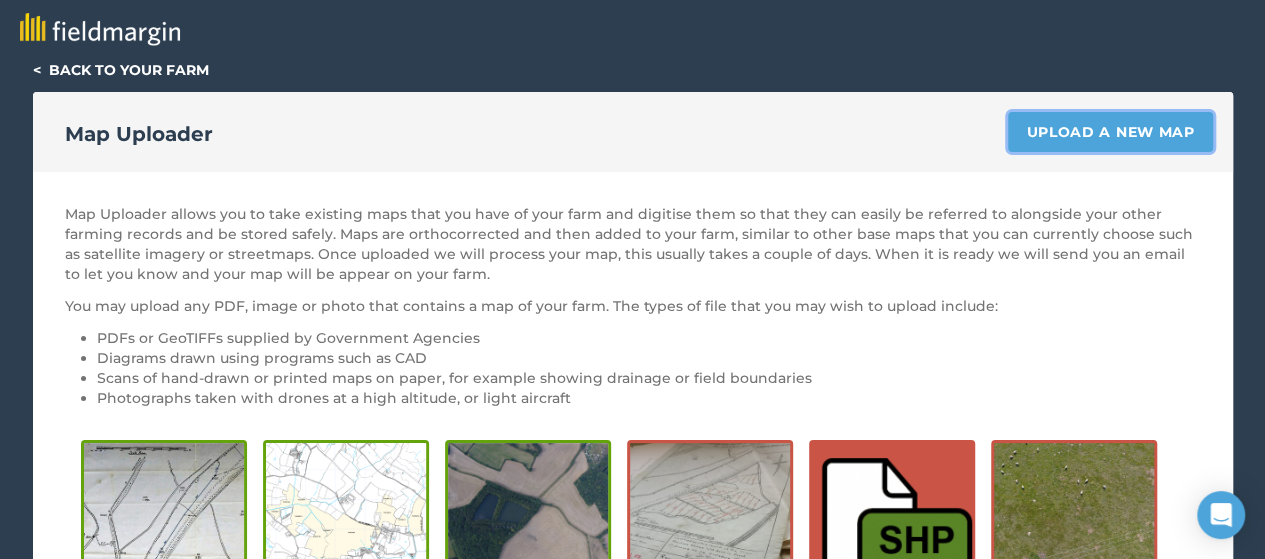 click on "Upload a new map" at bounding box center (1110, 132) 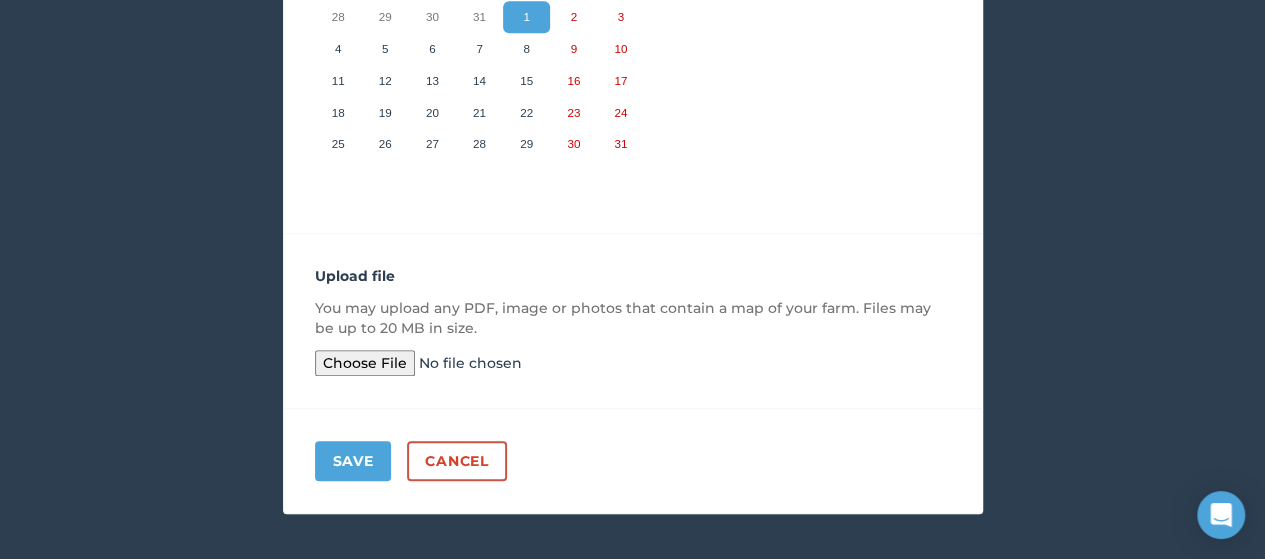 scroll, scrollTop: 381, scrollLeft: 0, axis: vertical 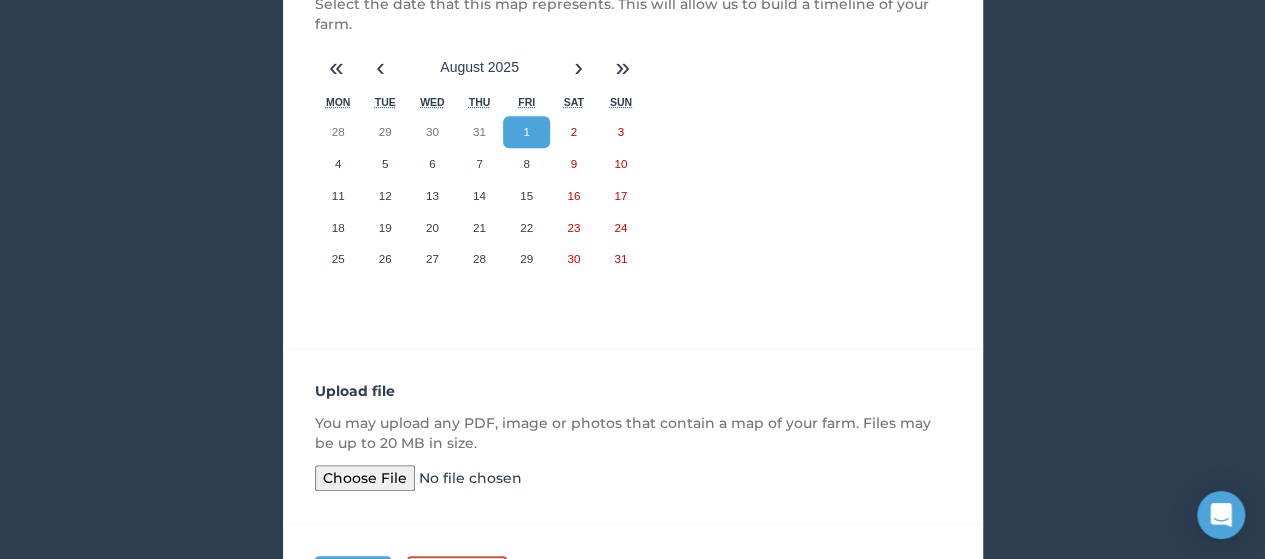 click at bounding box center [468, 478] 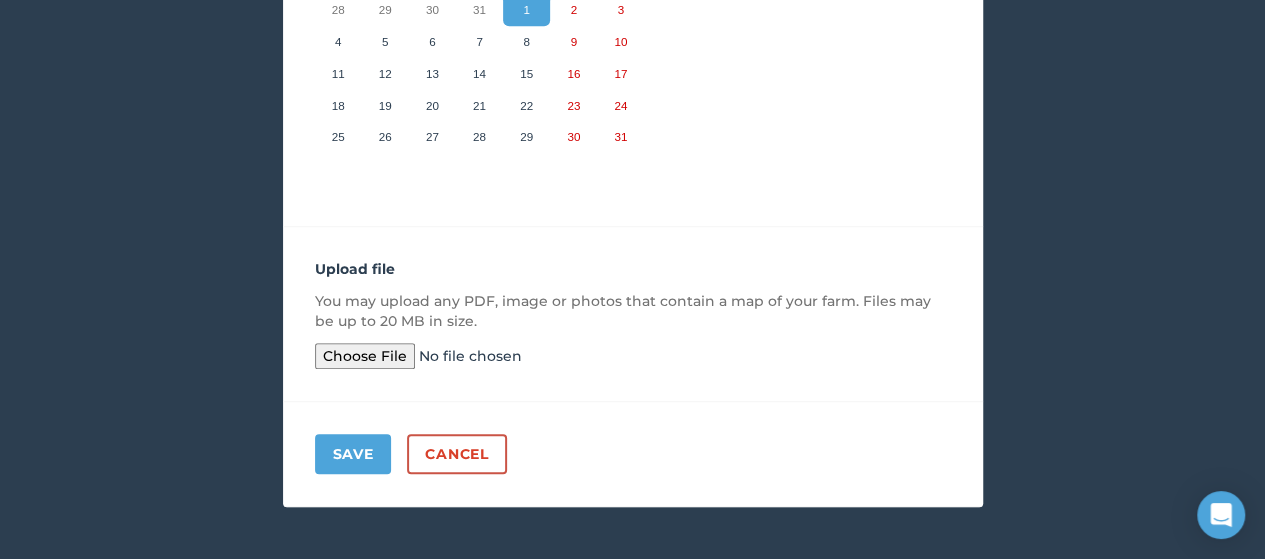scroll, scrollTop: 513, scrollLeft: 0, axis: vertical 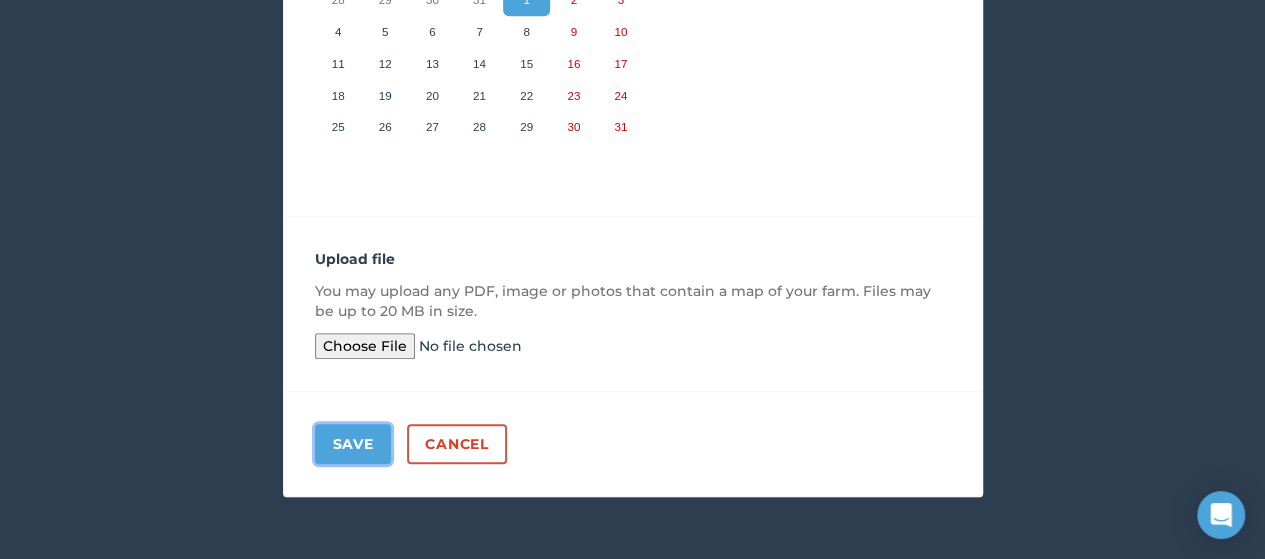 click on "Save" at bounding box center [353, 444] 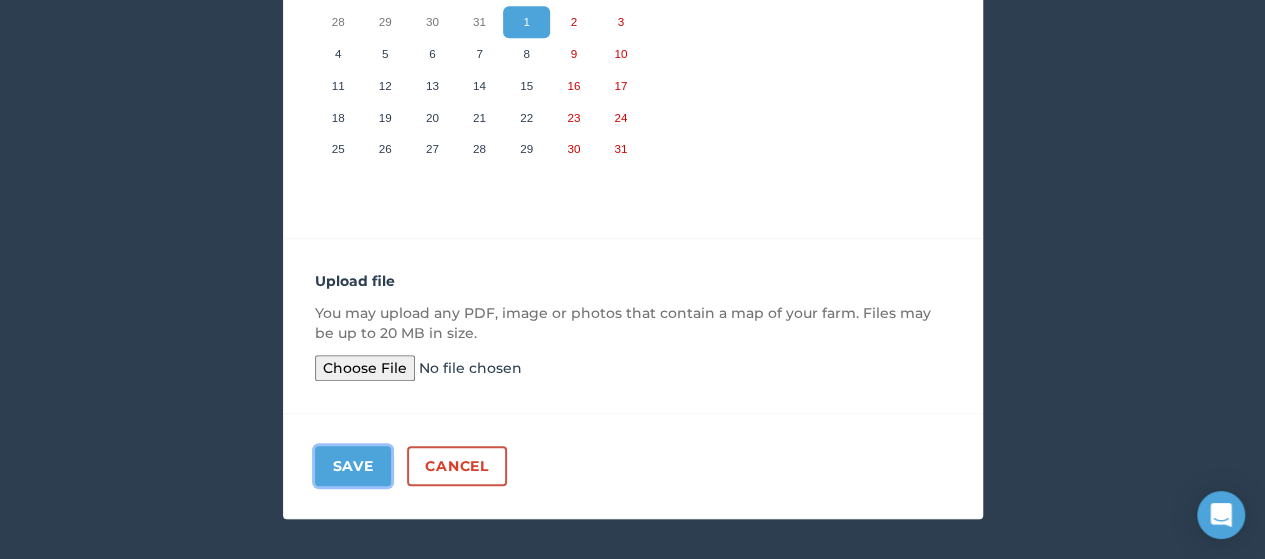 scroll, scrollTop: 535, scrollLeft: 0, axis: vertical 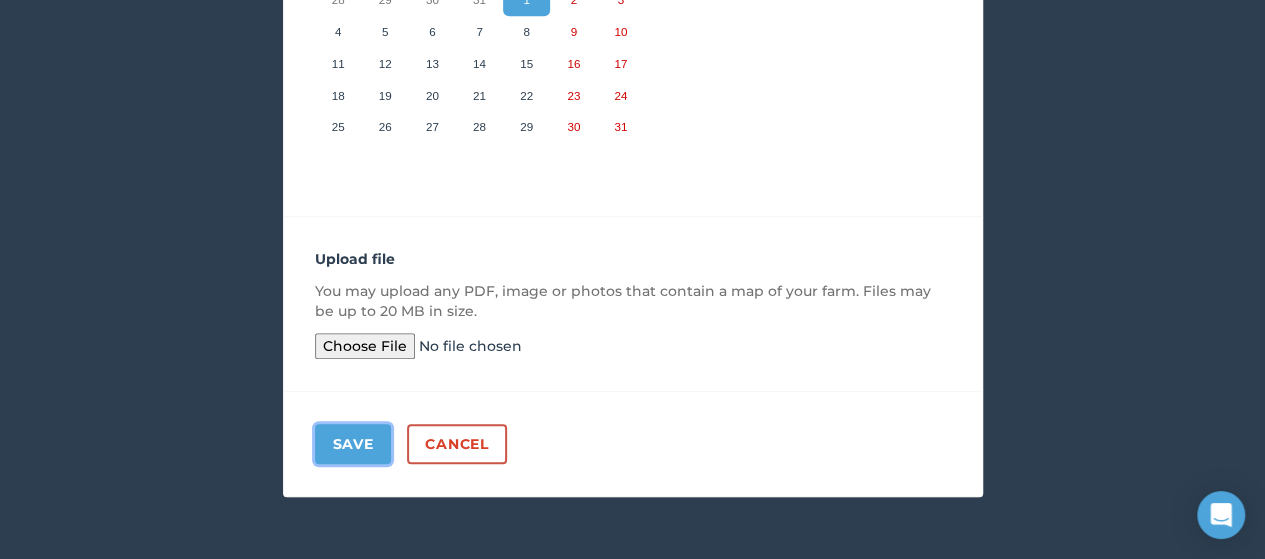 click on "Save" at bounding box center [353, 444] 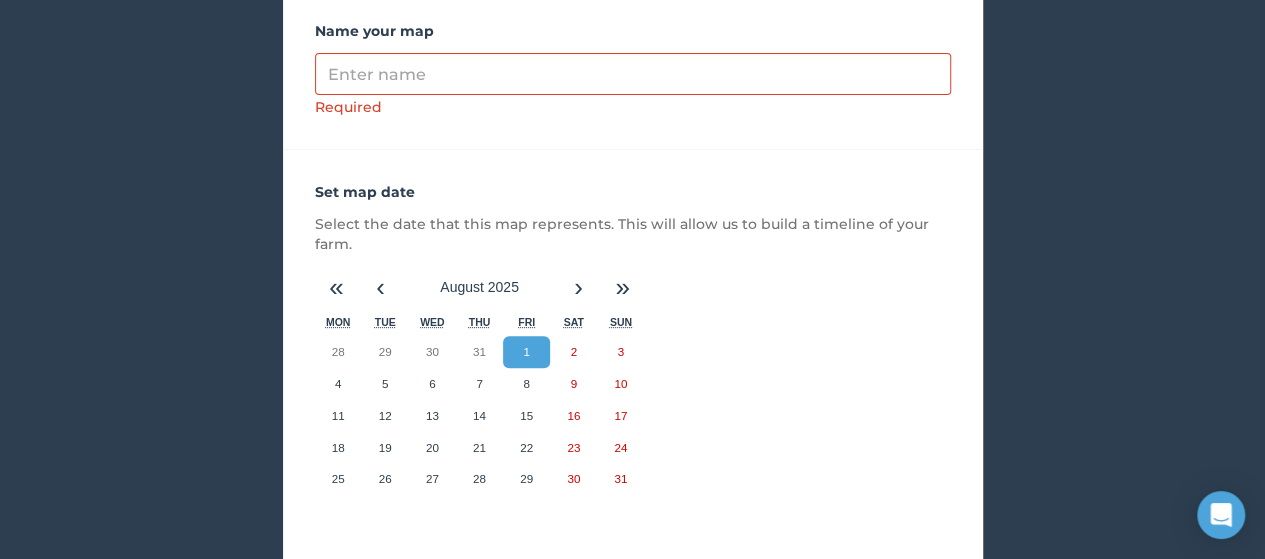 scroll, scrollTop: 84, scrollLeft: 0, axis: vertical 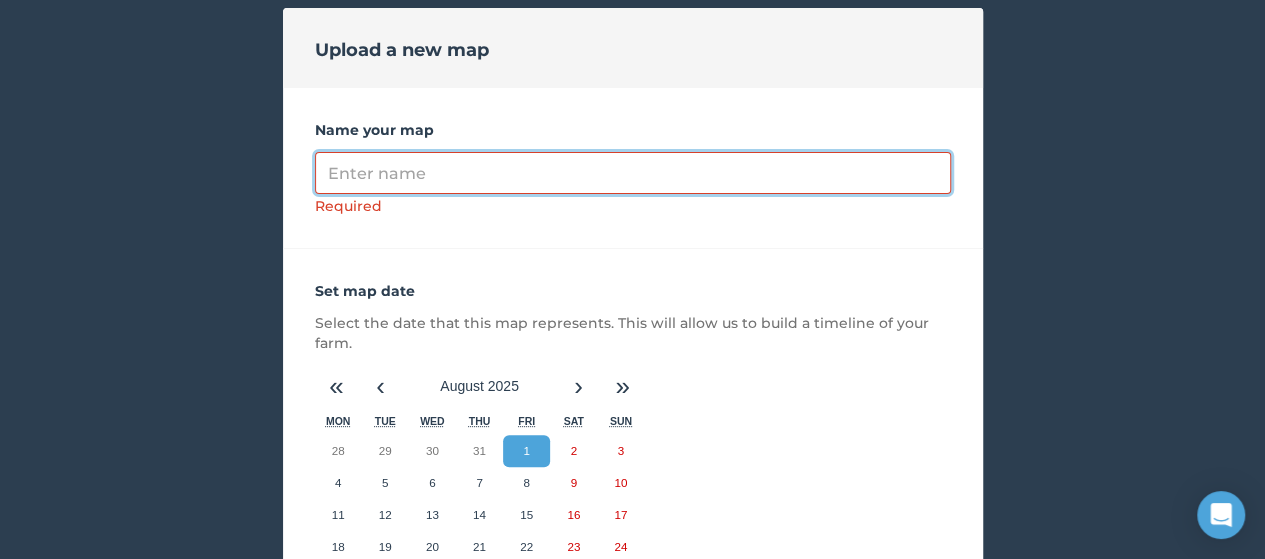 click on "Name your map" at bounding box center (633, 173) 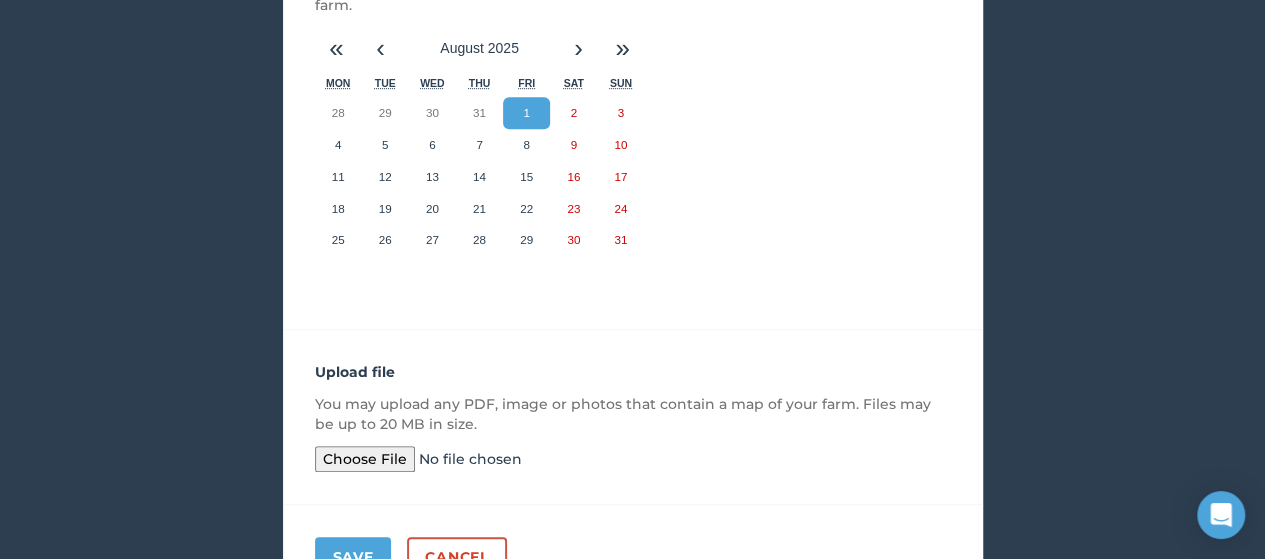 scroll, scrollTop: 513, scrollLeft: 0, axis: vertical 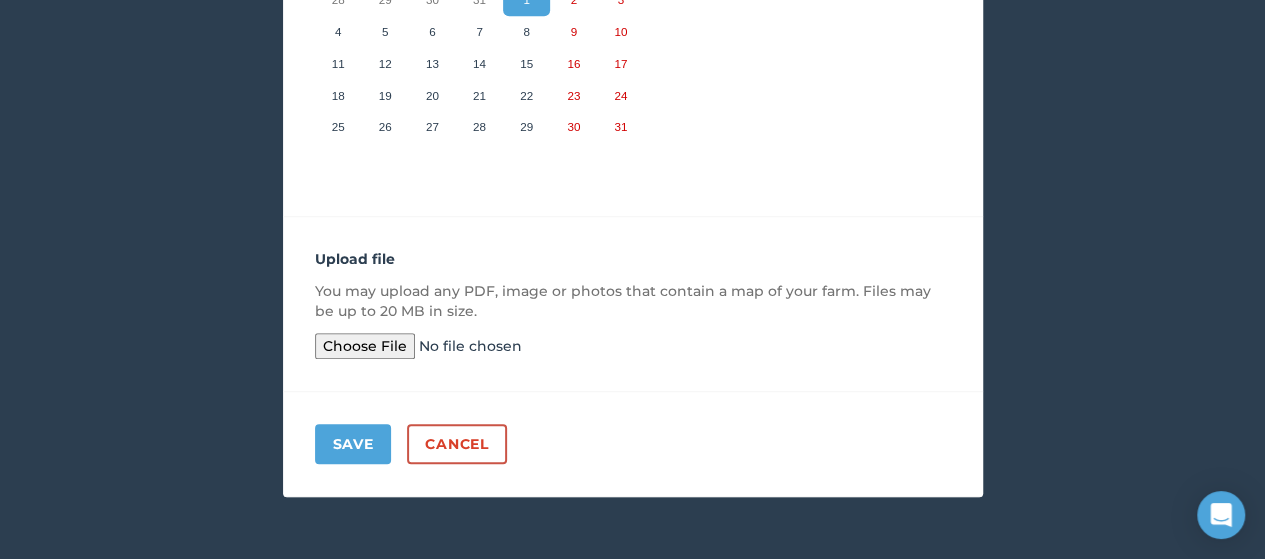 type on "Swartwater 1" 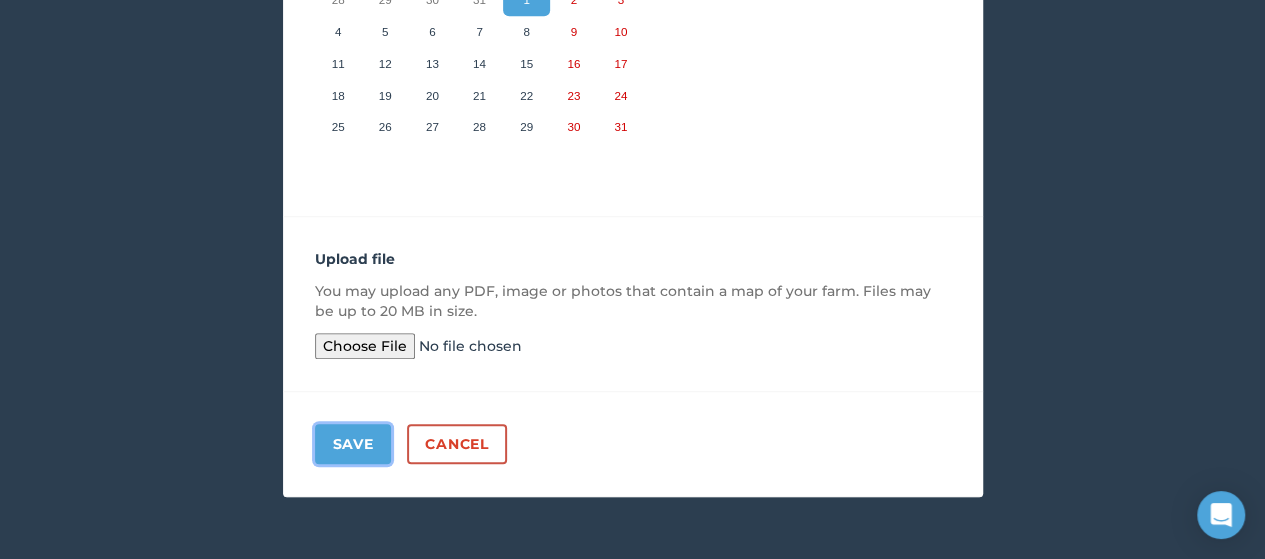 click on "Save" at bounding box center [353, 444] 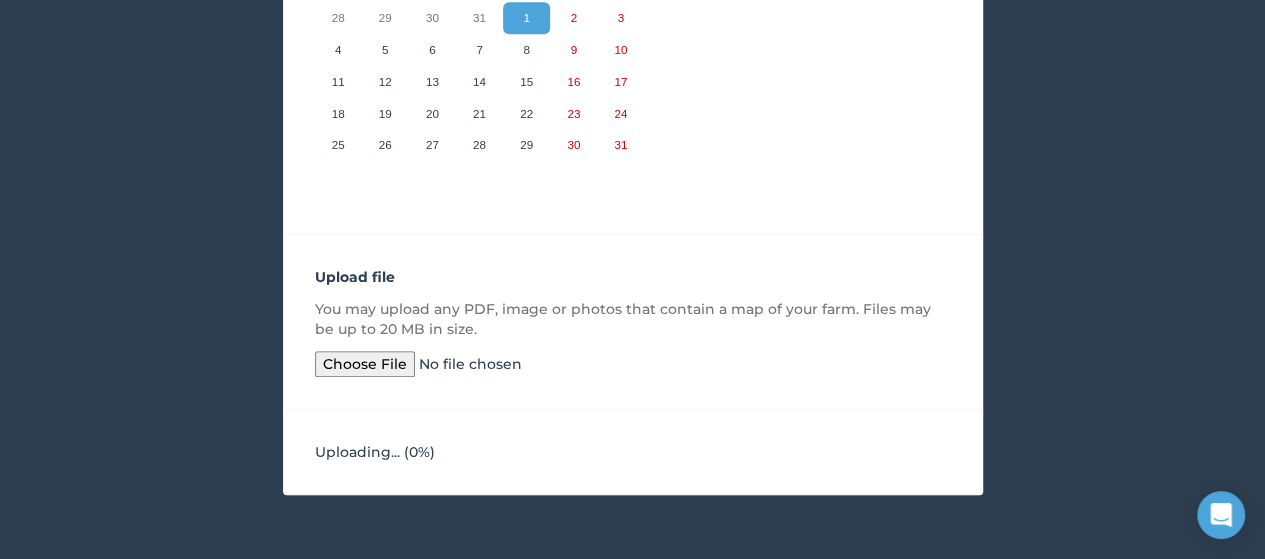 scroll, scrollTop: 493, scrollLeft: 0, axis: vertical 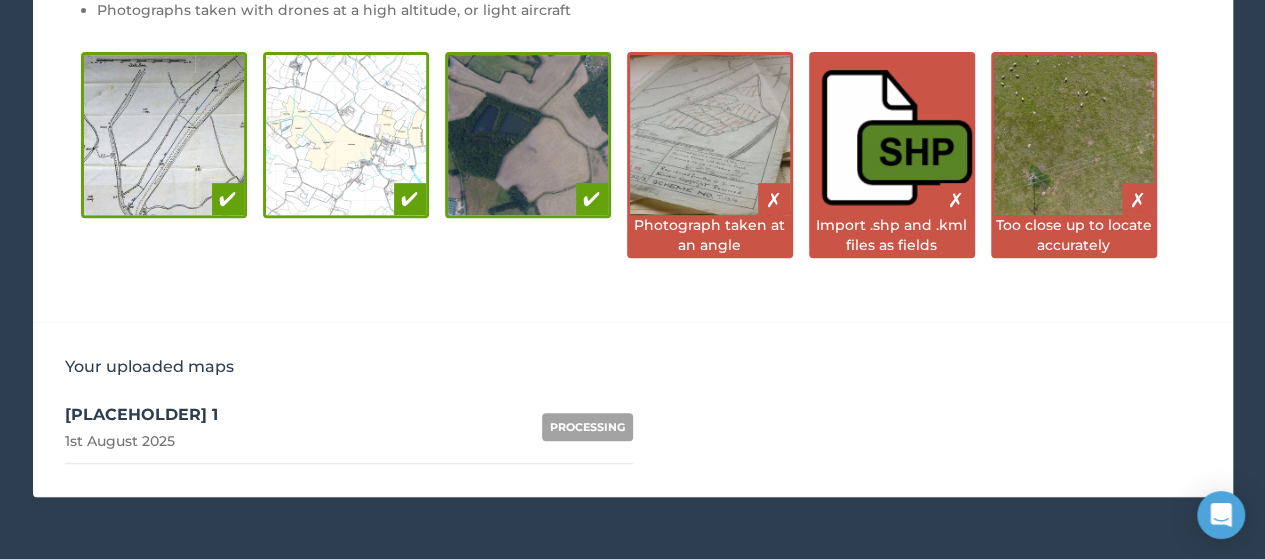 click on "PROCESSING" at bounding box center (587, 427) 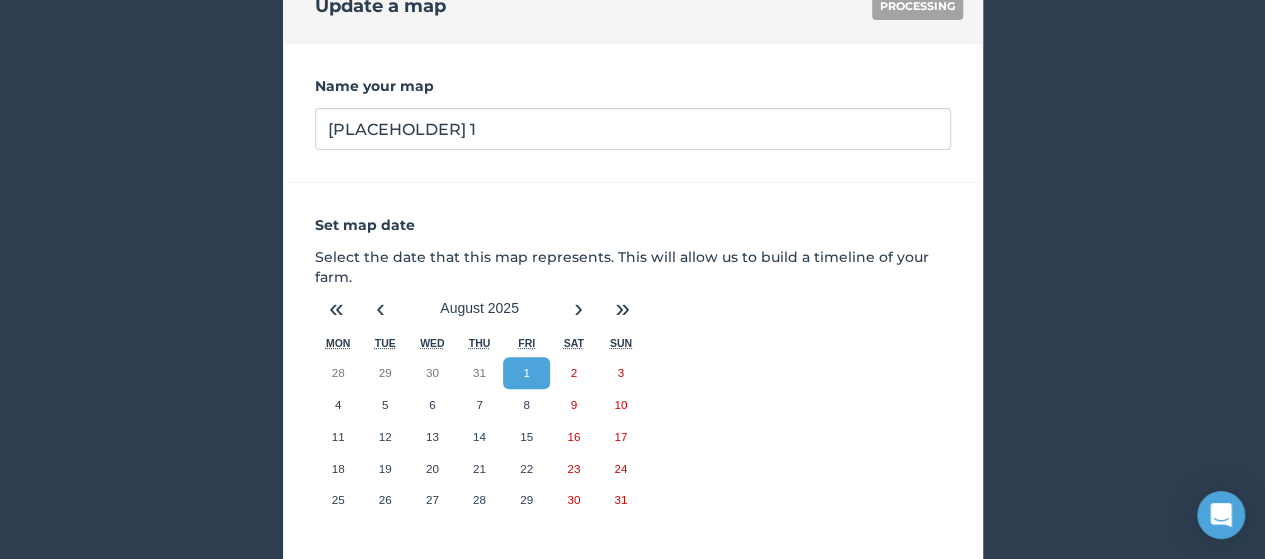 scroll, scrollTop: 580, scrollLeft: 0, axis: vertical 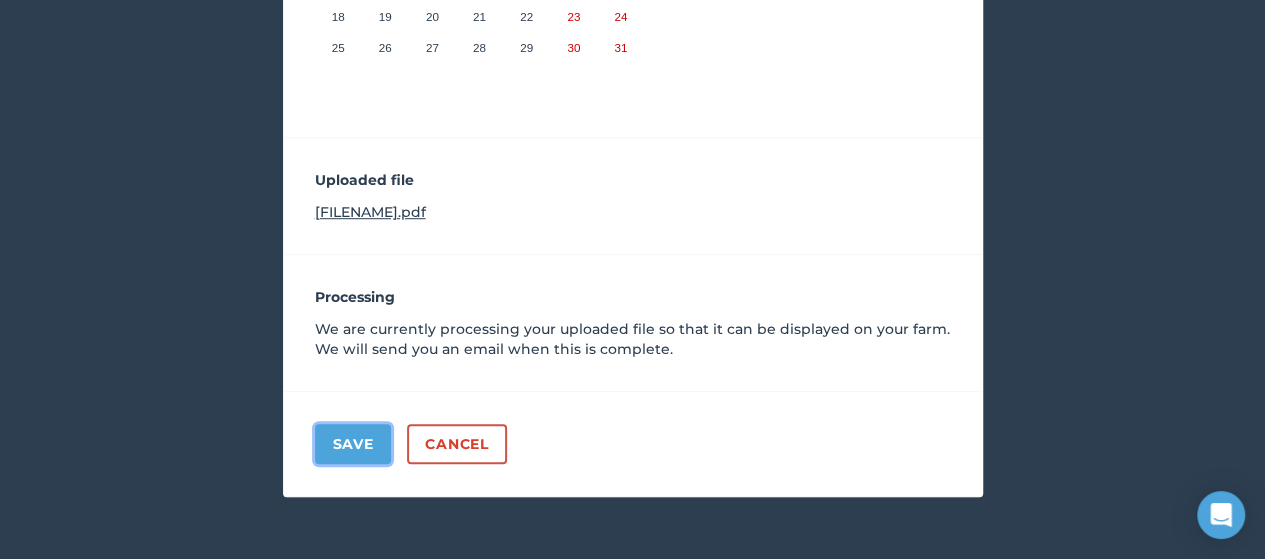 click on "Save" at bounding box center [353, 444] 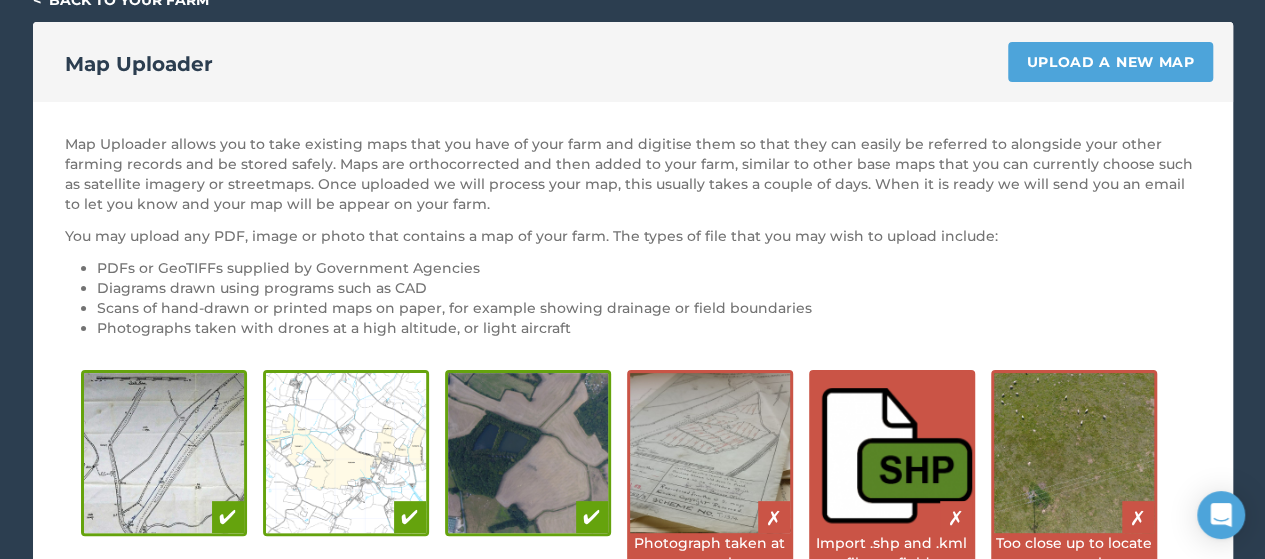 scroll, scrollTop: 0, scrollLeft: 0, axis: both 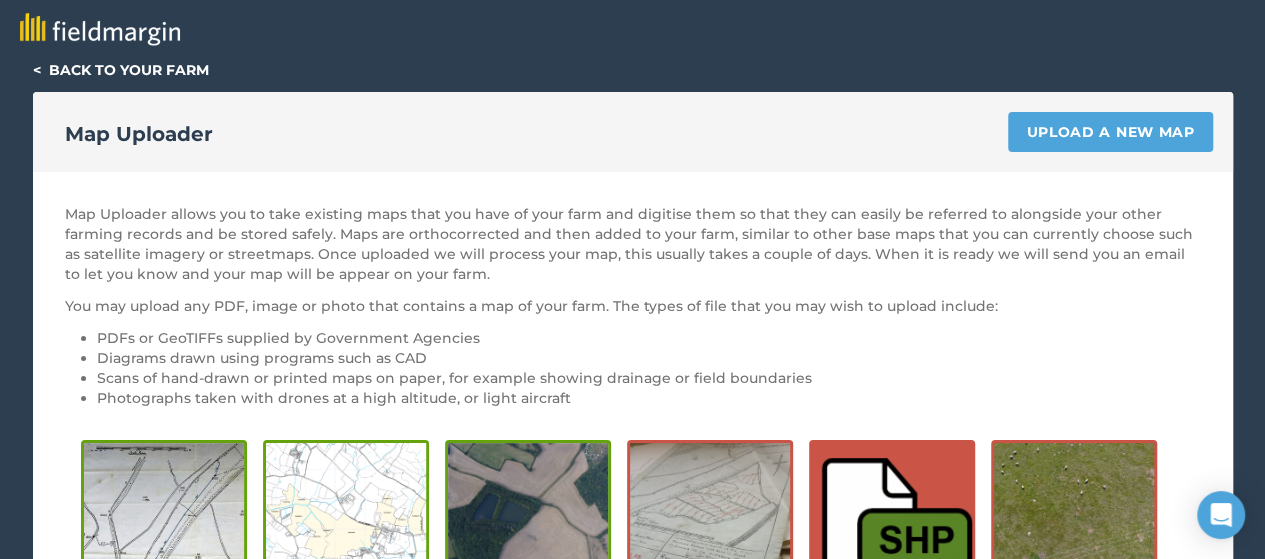 click on "<  Back to your farm" at bounding box center [121, 70] 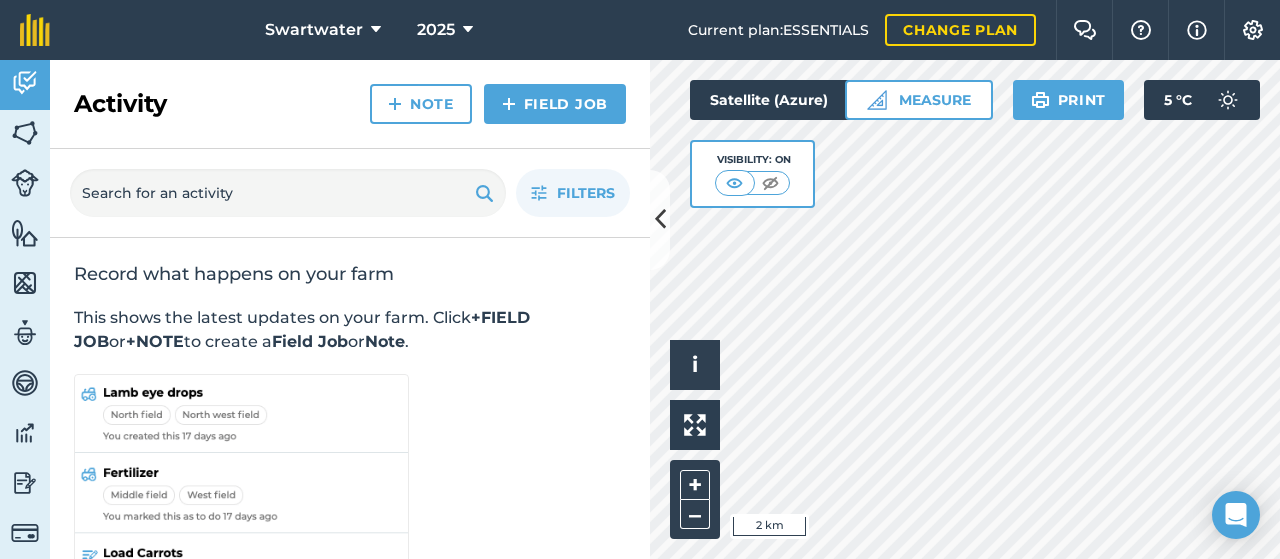 scroll, scrollTop: 0, scrollLeft: 0, axis: both 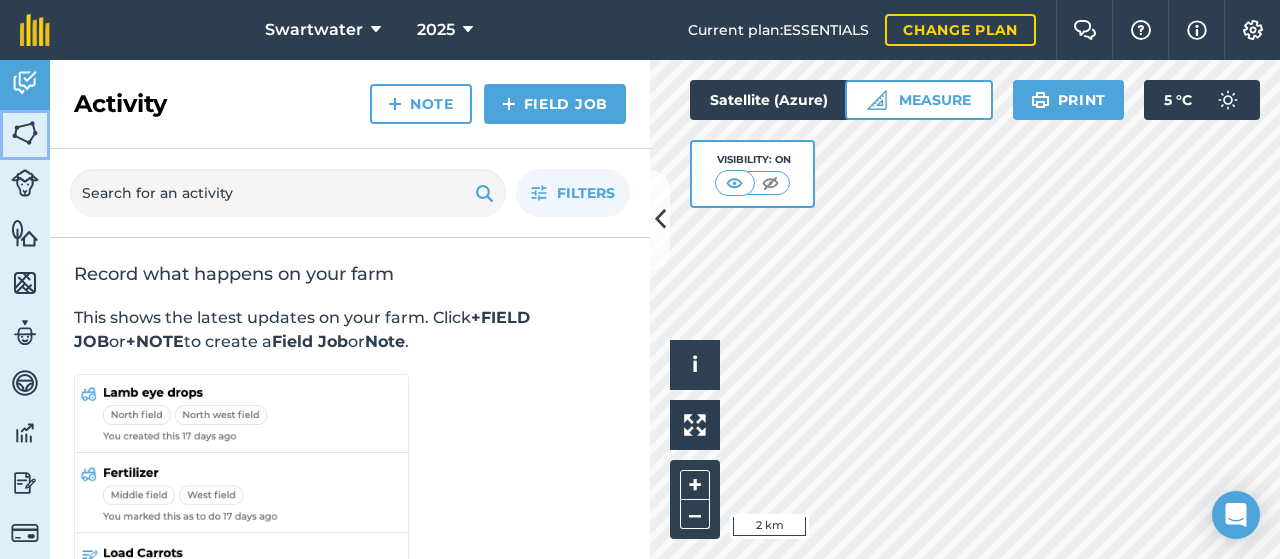 click at bounding box center [25, 133] 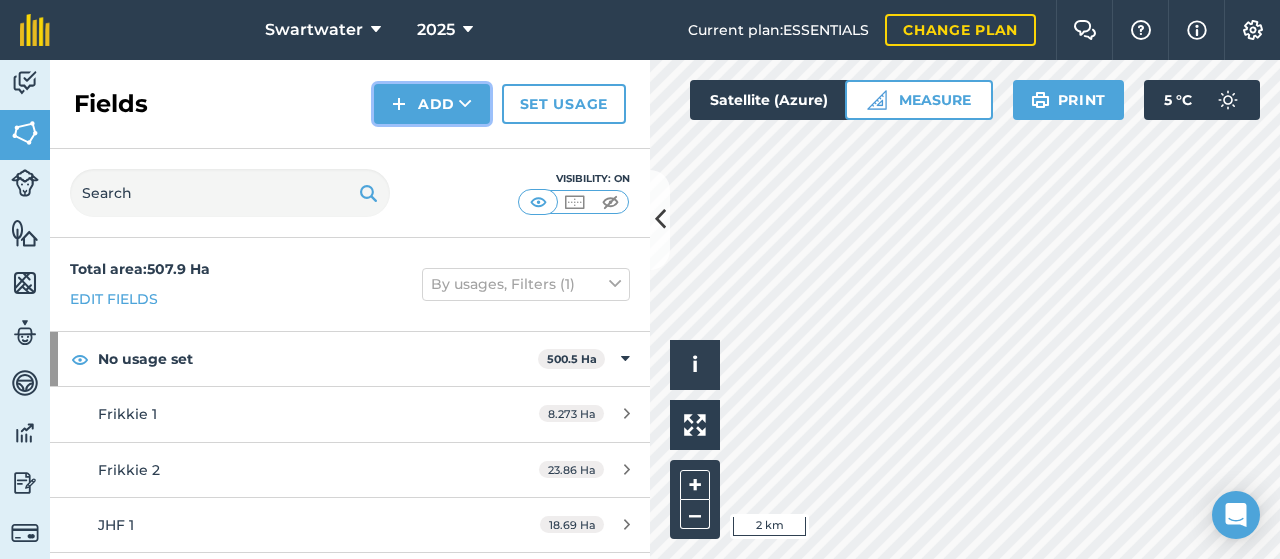 click on "Add" at bounding box center [432, 104] 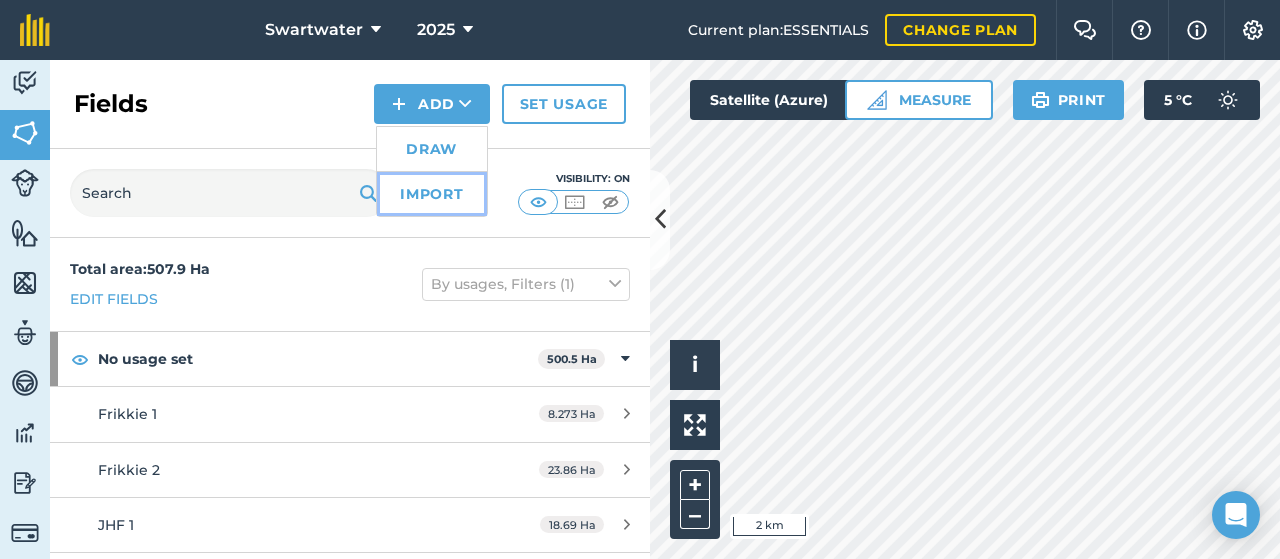 click on "Import" at bounding box center (432, 194) 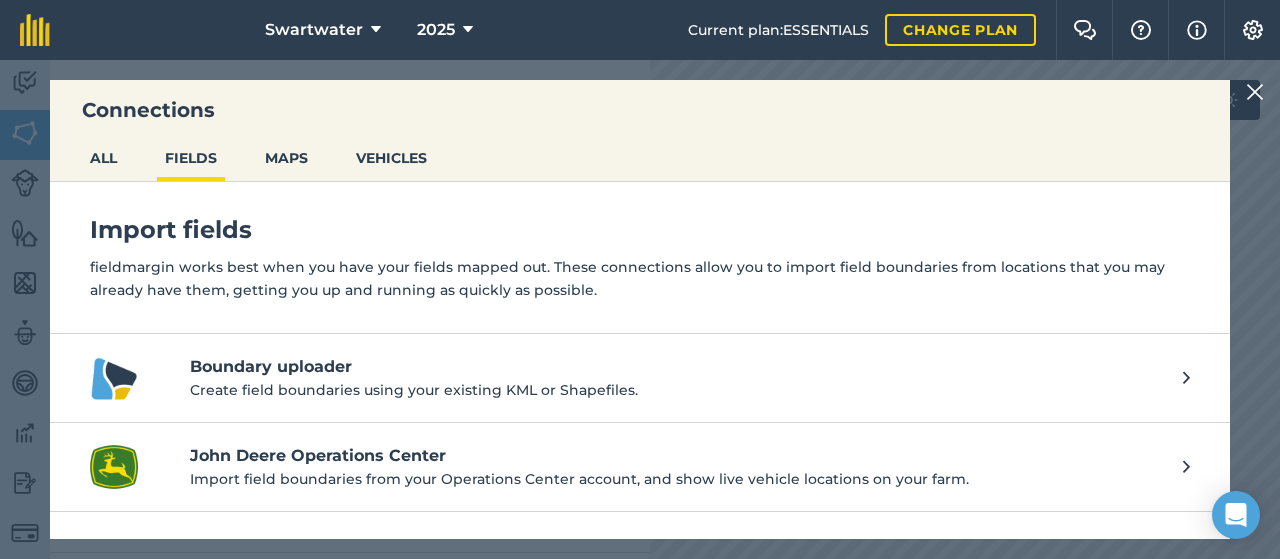 click at bounding box center (1186, 467) 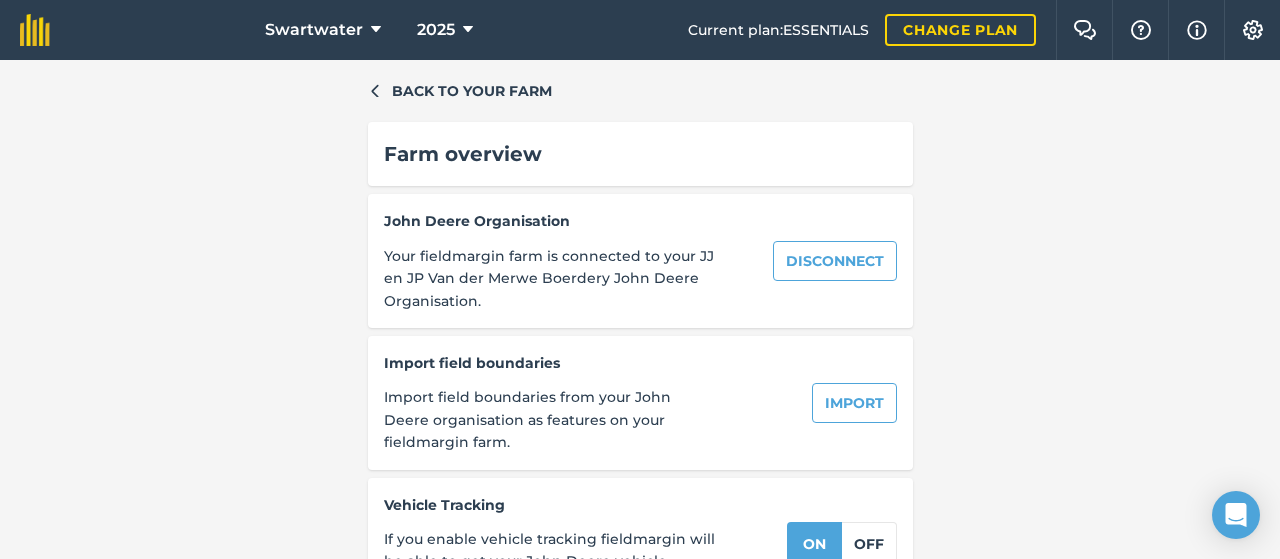 scroll, scrollTop: 52, scrollLeft: 0, axis: vertical 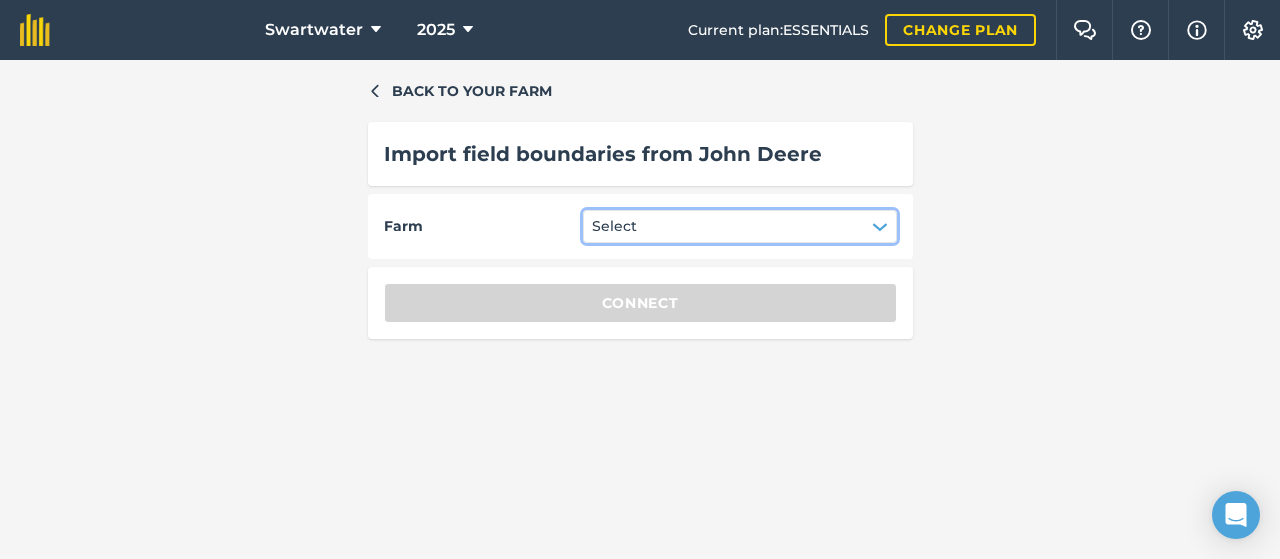 click on "Select" at bounding box center [740, 226] 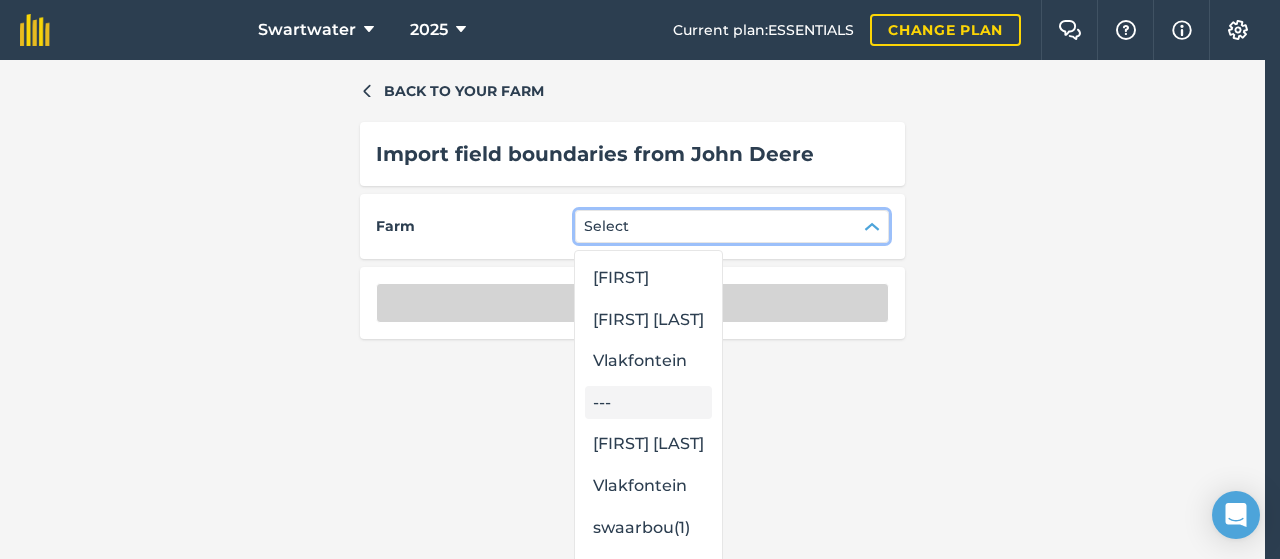click on "---" at bounding box center (648, 403) 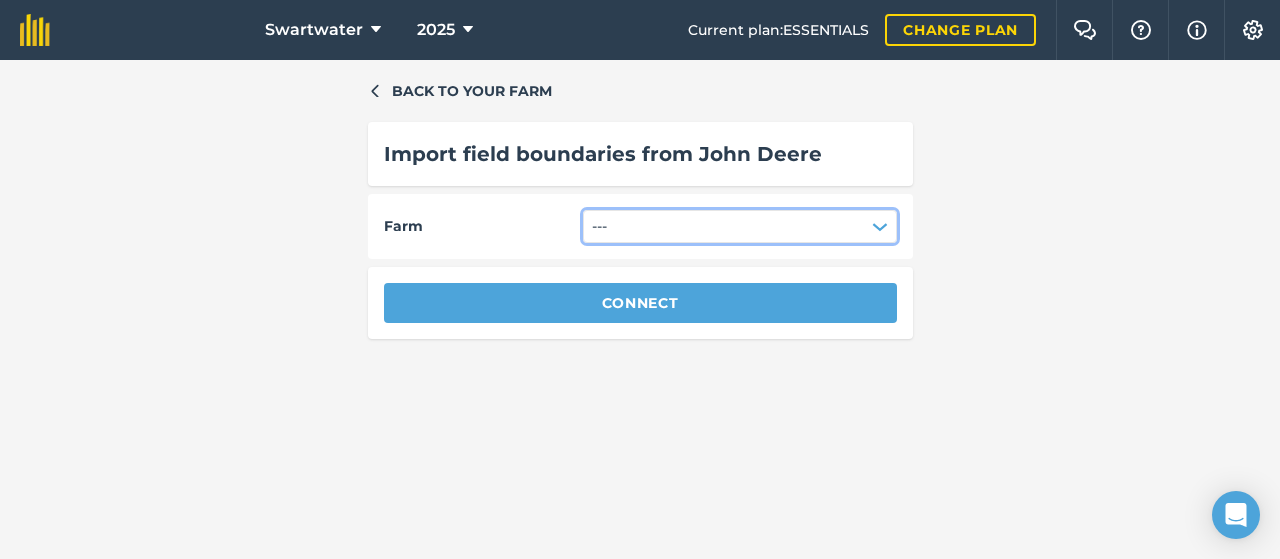 click on "---" at bounding box center [740, 226] 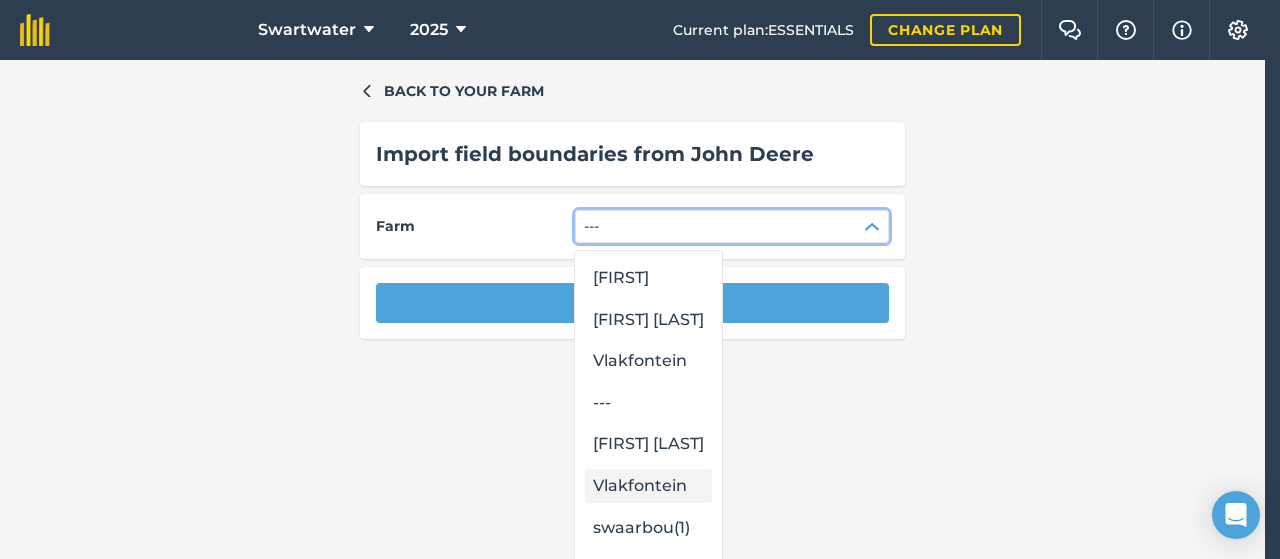 click on "Vlakfontein" at bounding box center (648, 486) 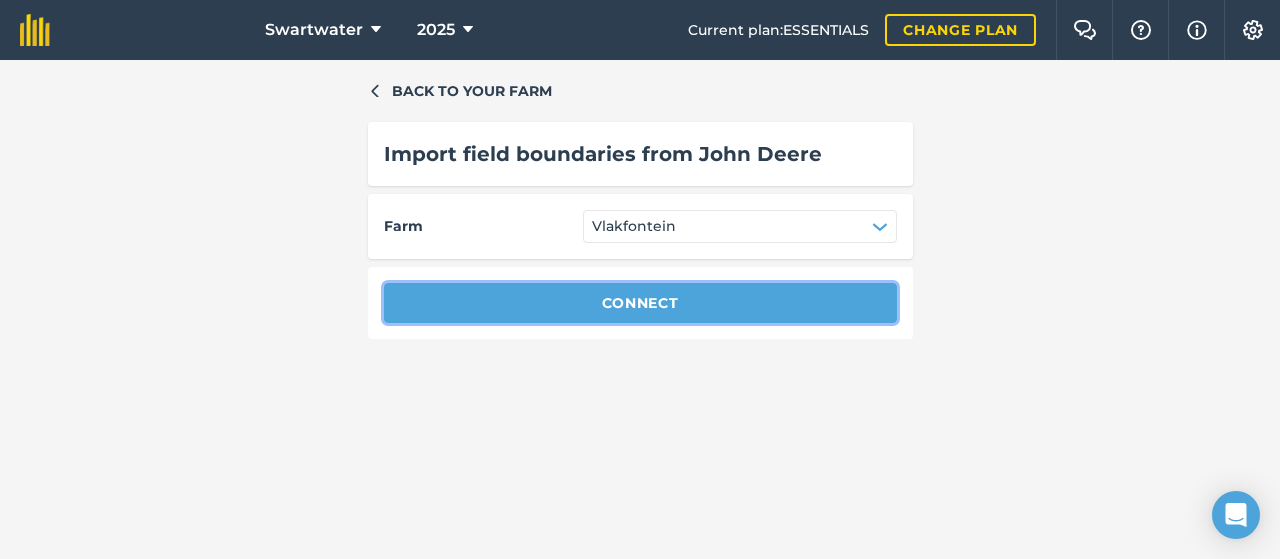 click on "Connect" at bounding box center [640, 303] 